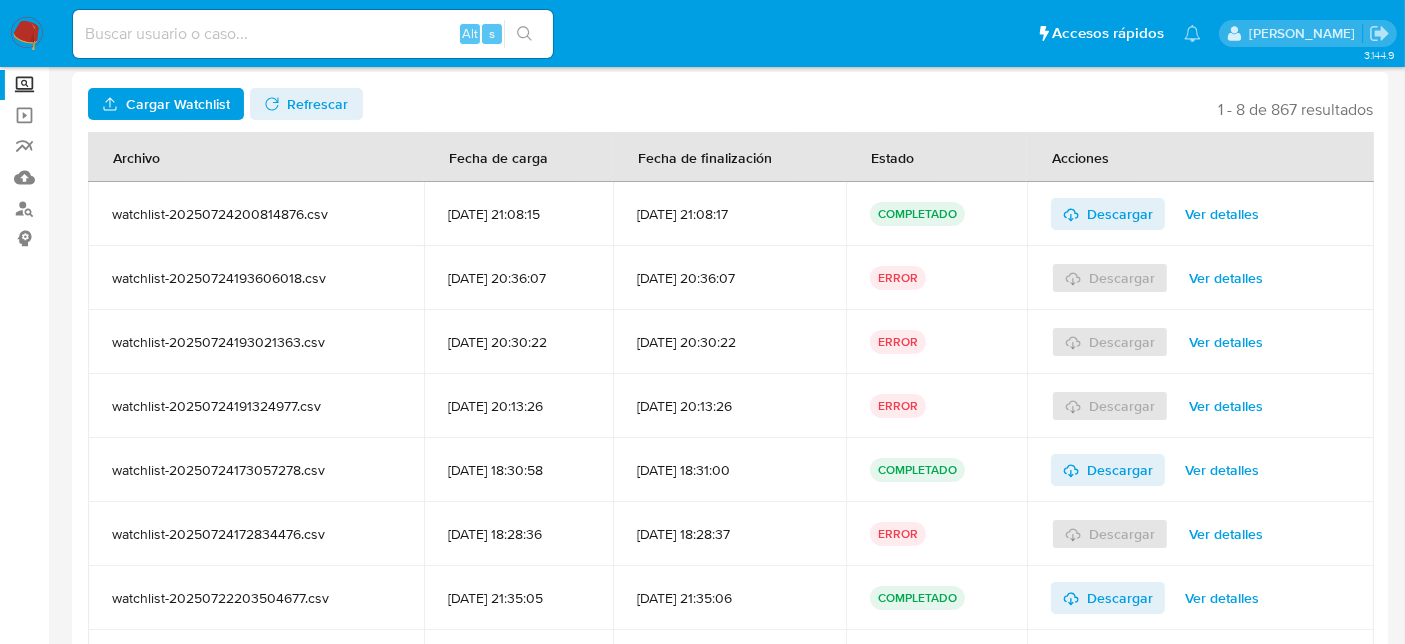 scroll, scrollTop: 0, scrollLeft: 0, axis: both 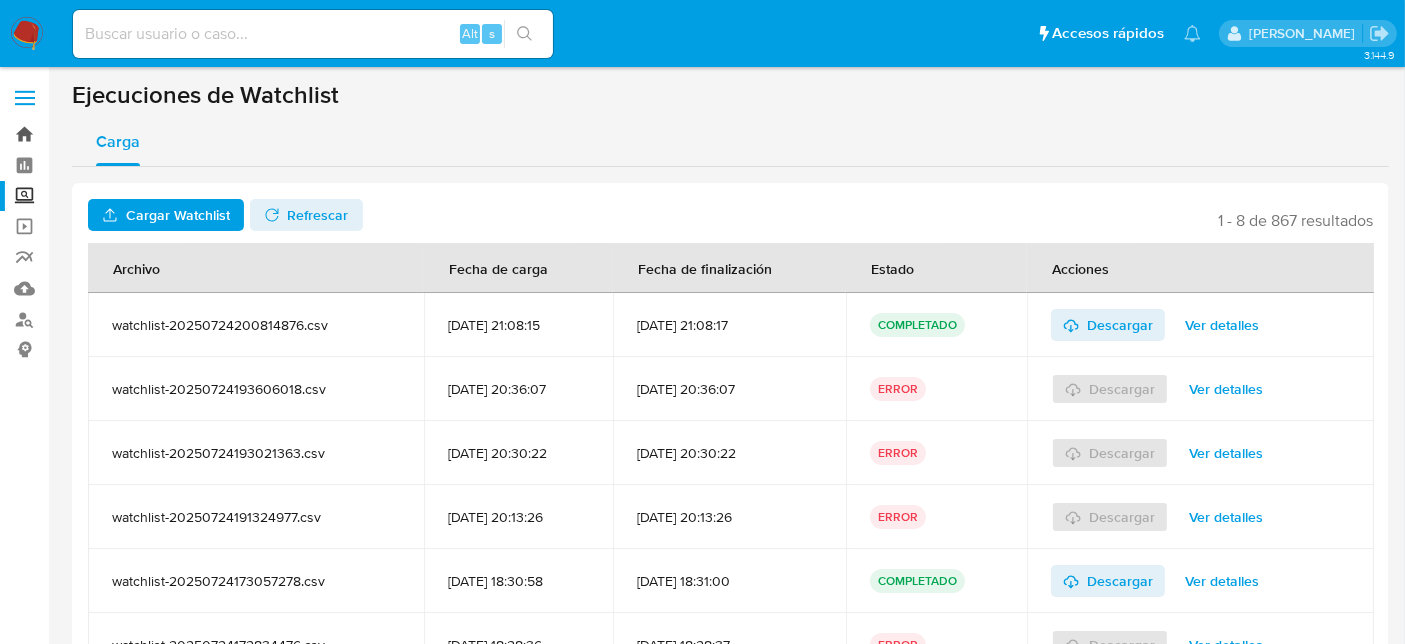 click on "Bandeja" at bounding box center [119, 134] 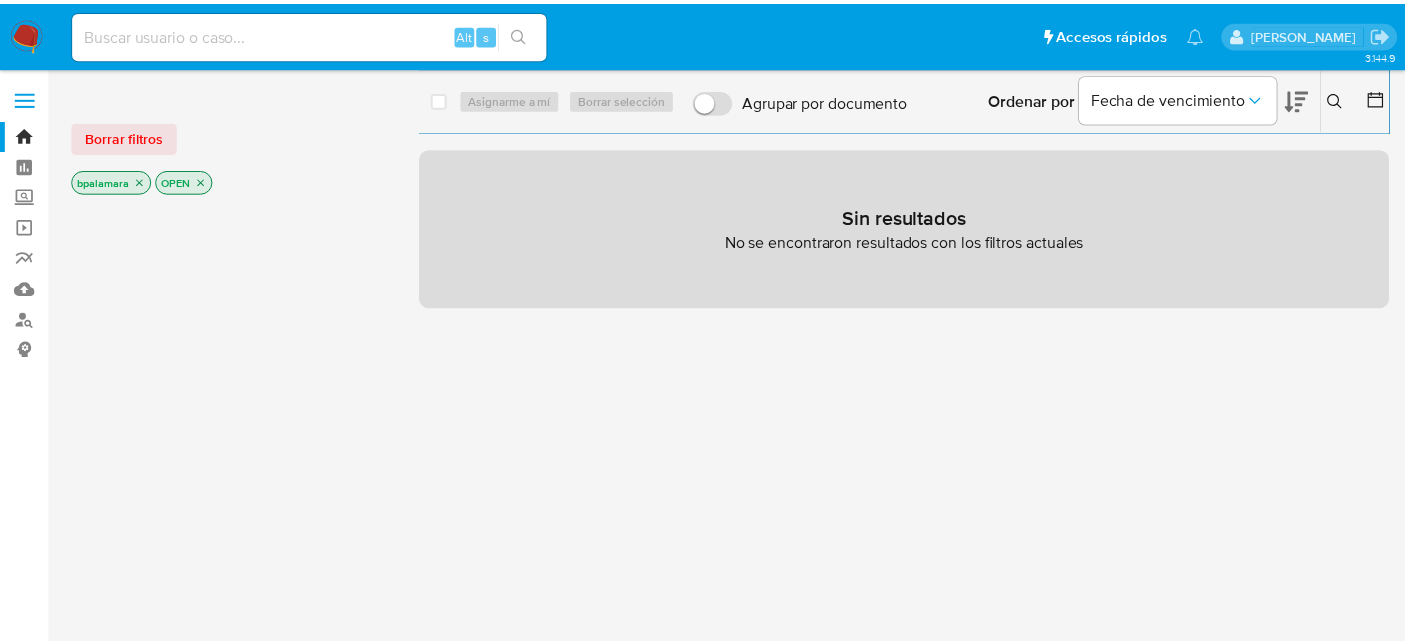 scroll, scrollTop: 0, scrollLeft: 0, axis: both 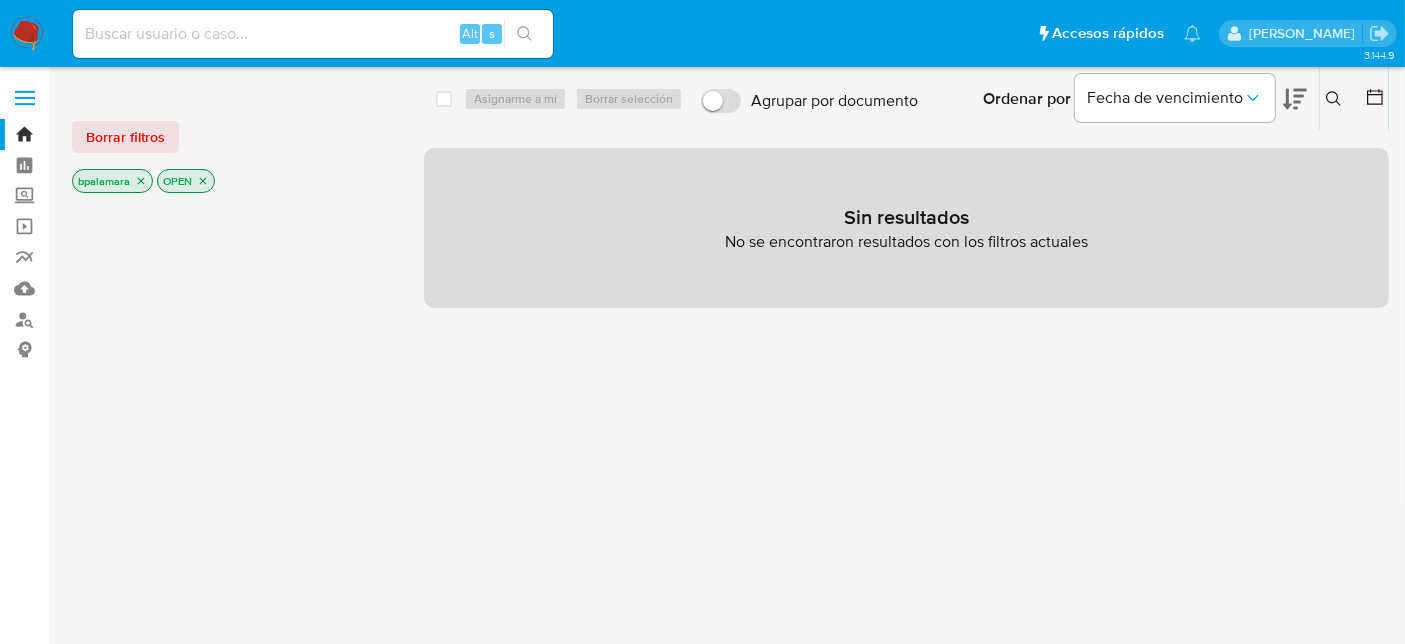 click at bounding box center [313, 34] 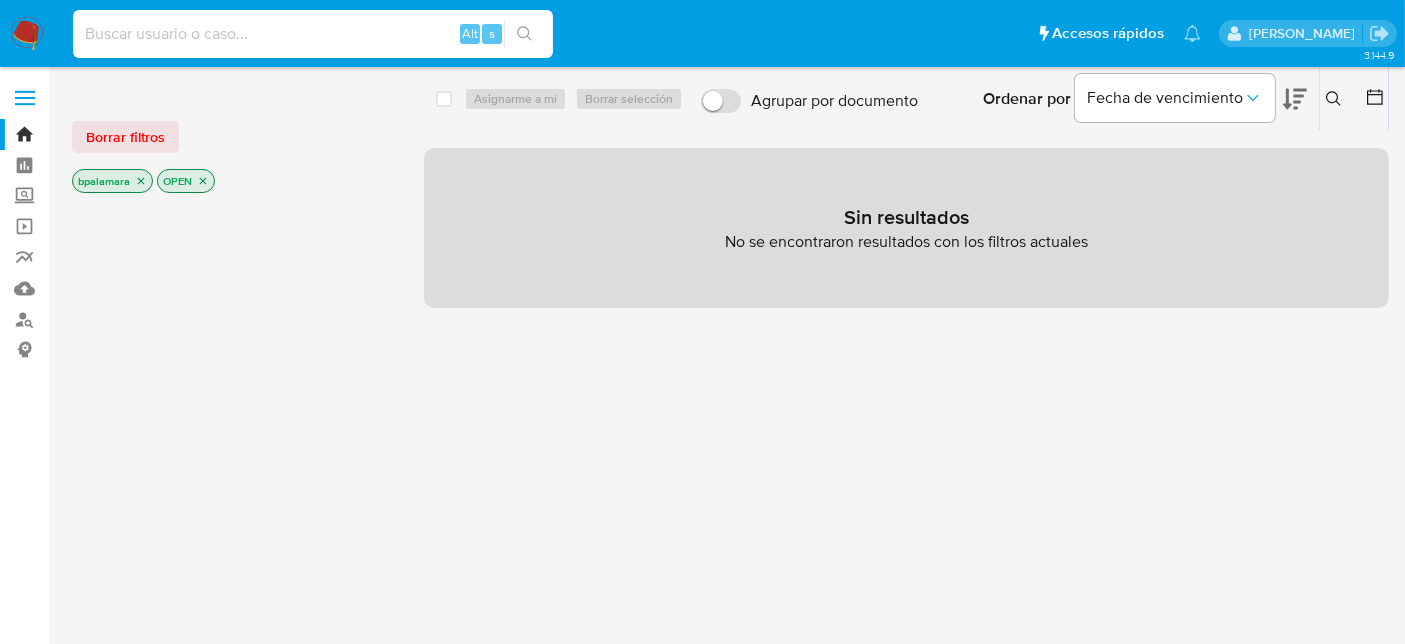 paste on "434277475" 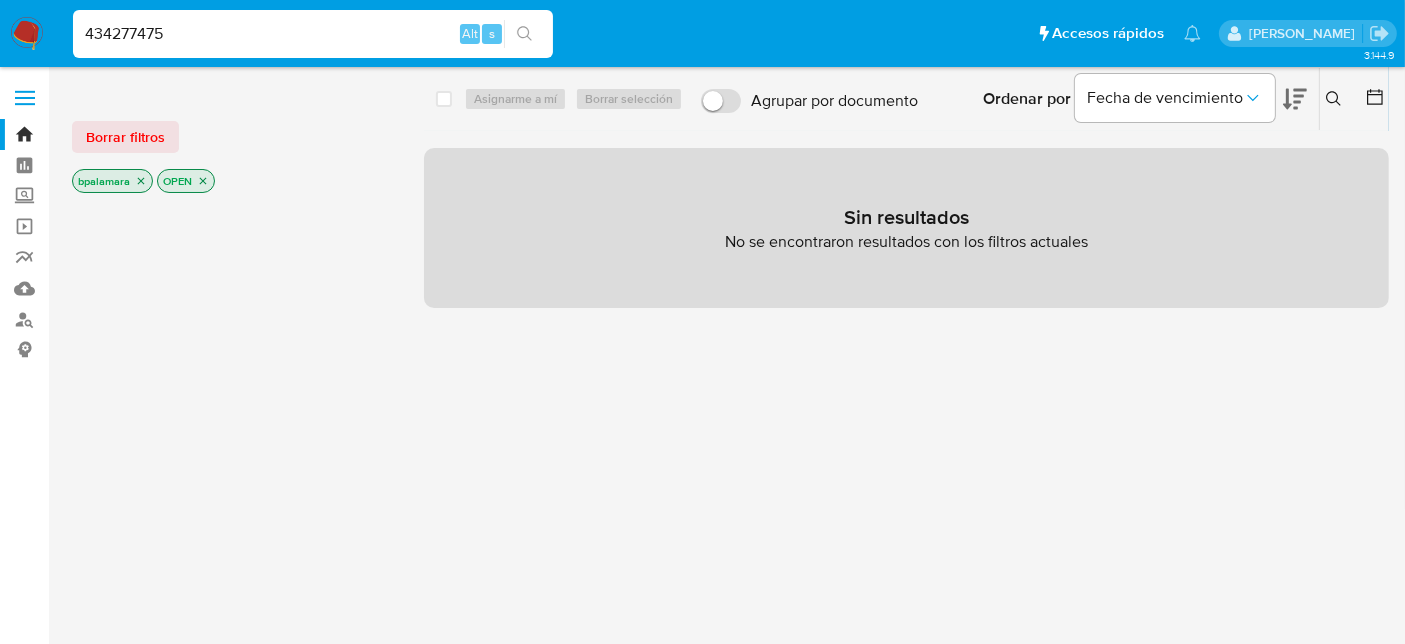 type on "434277475" 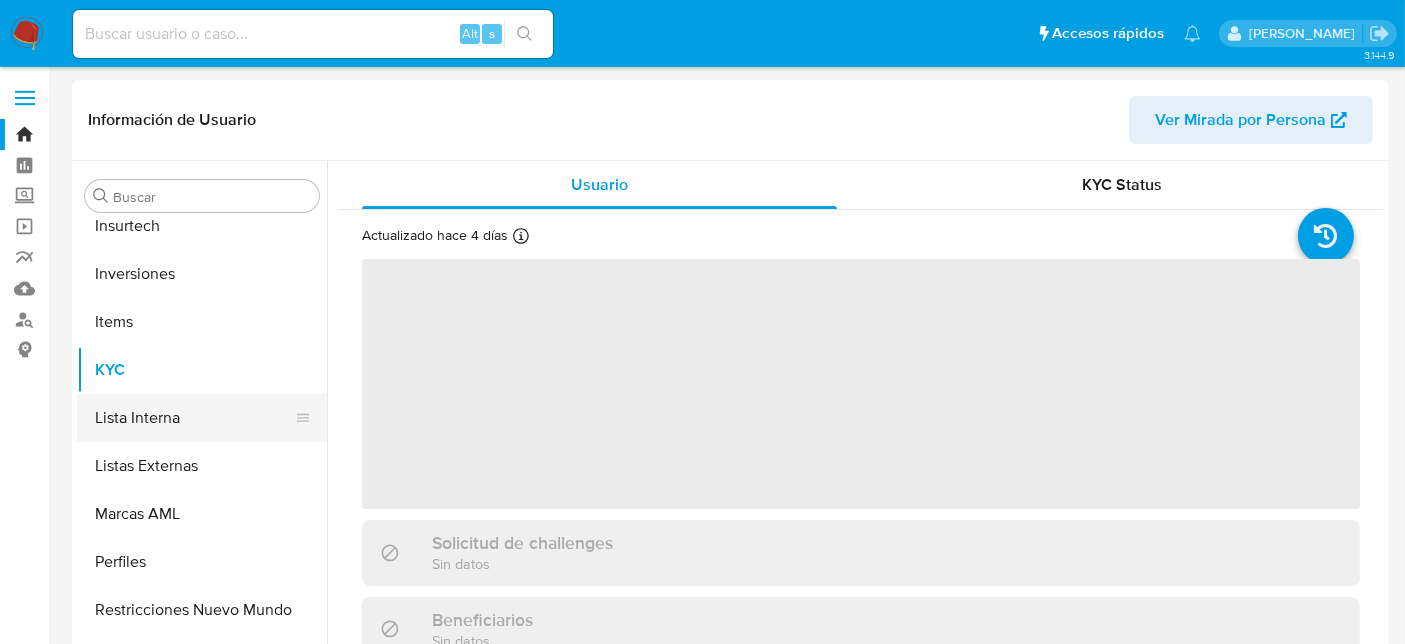 scroll, scrollTop: 892, scrollLeft: 0, axis: vertical 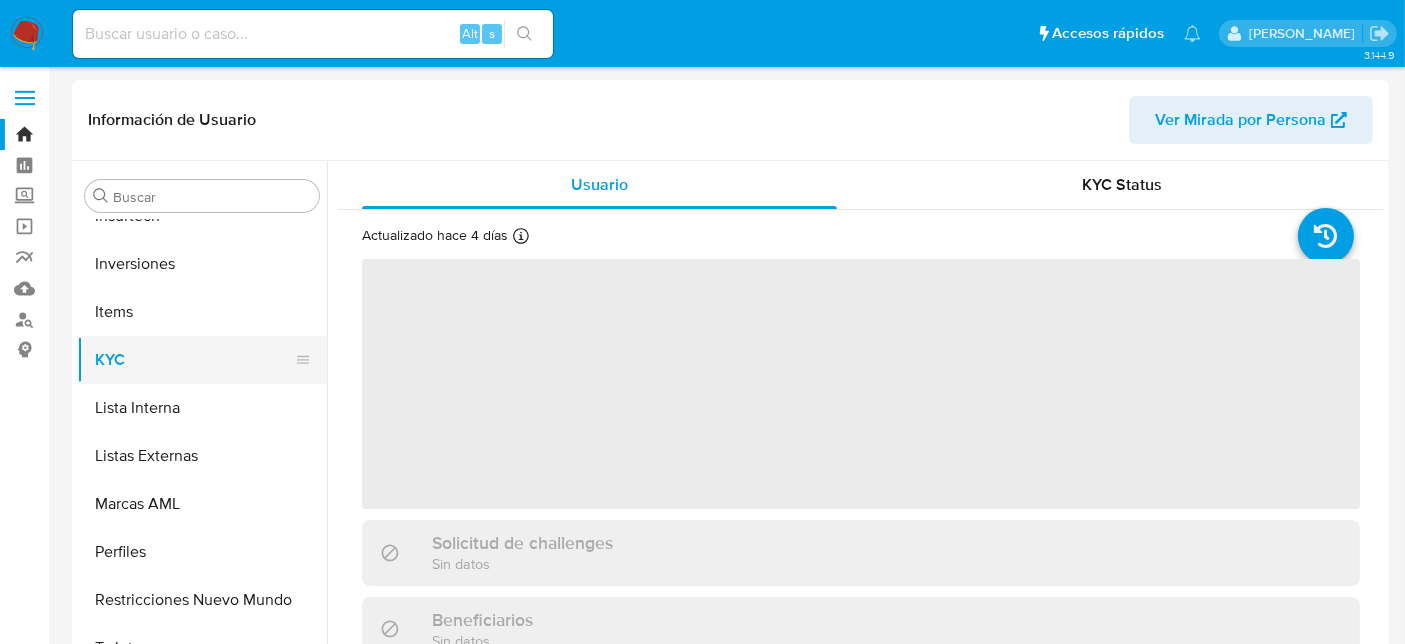 click on "KYC" at bounding box center [194, 360] 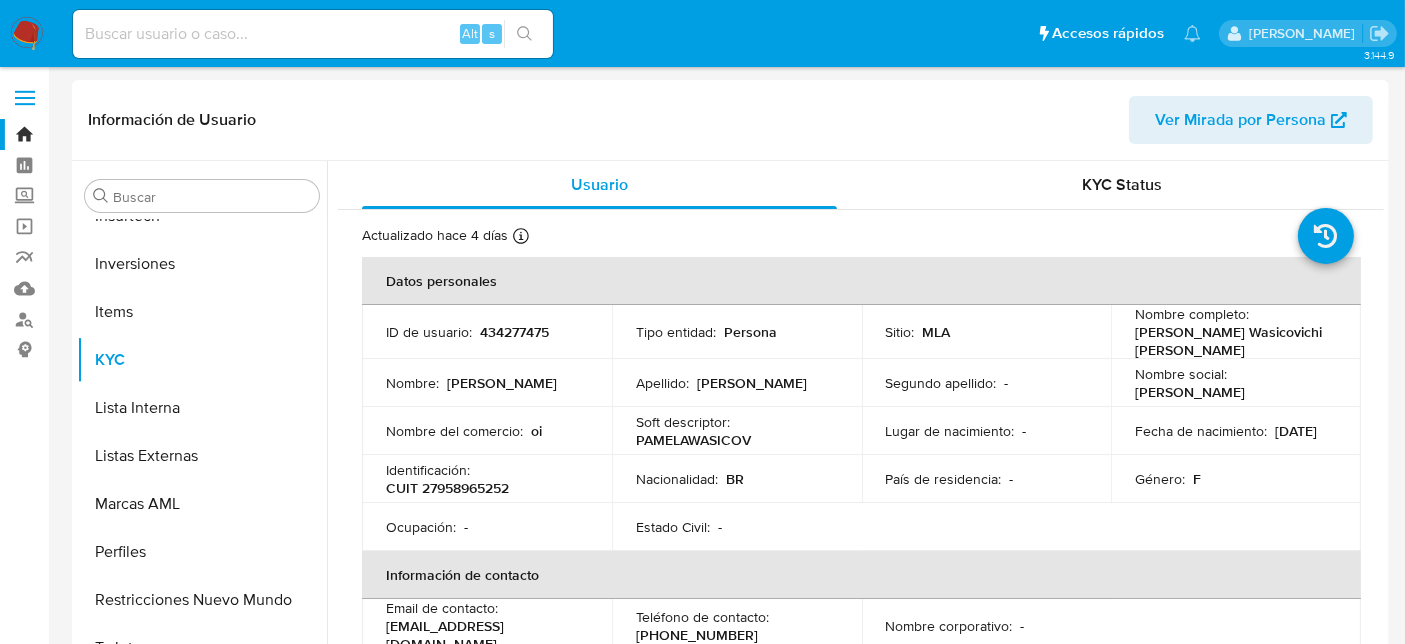 select on "10" 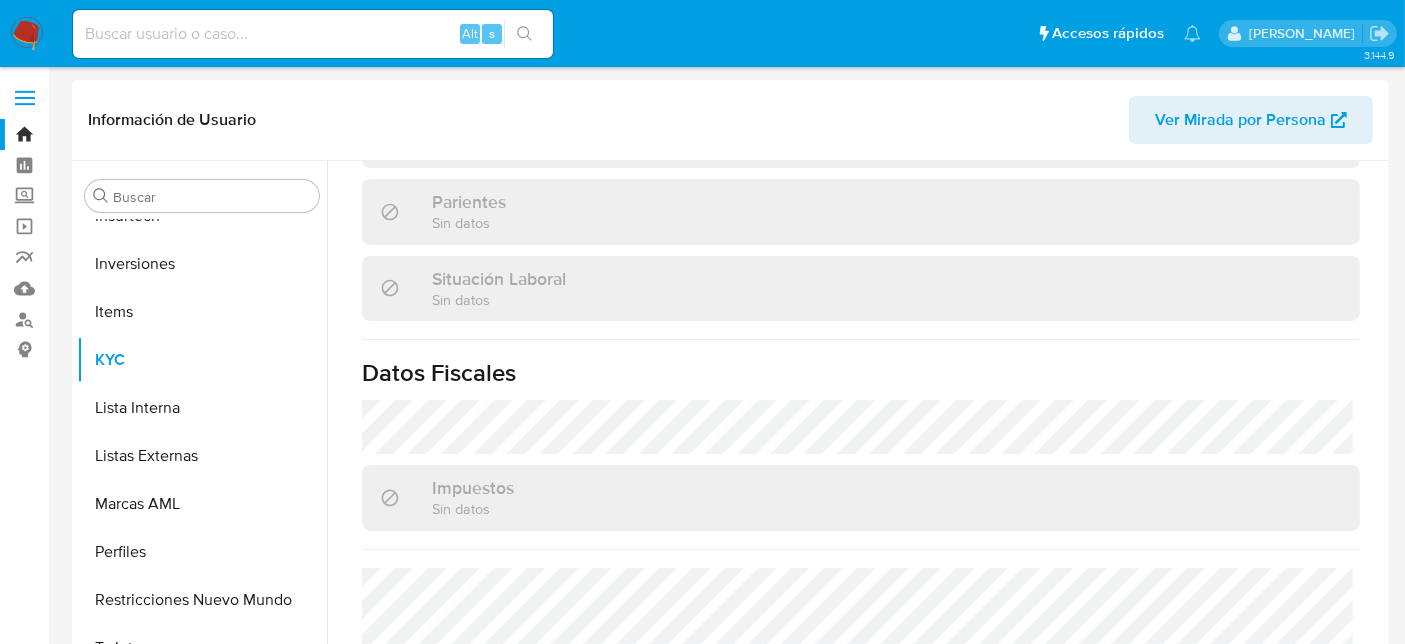 scroll, scrollTop: 1070, scrollLeft: 0, axis: vertical 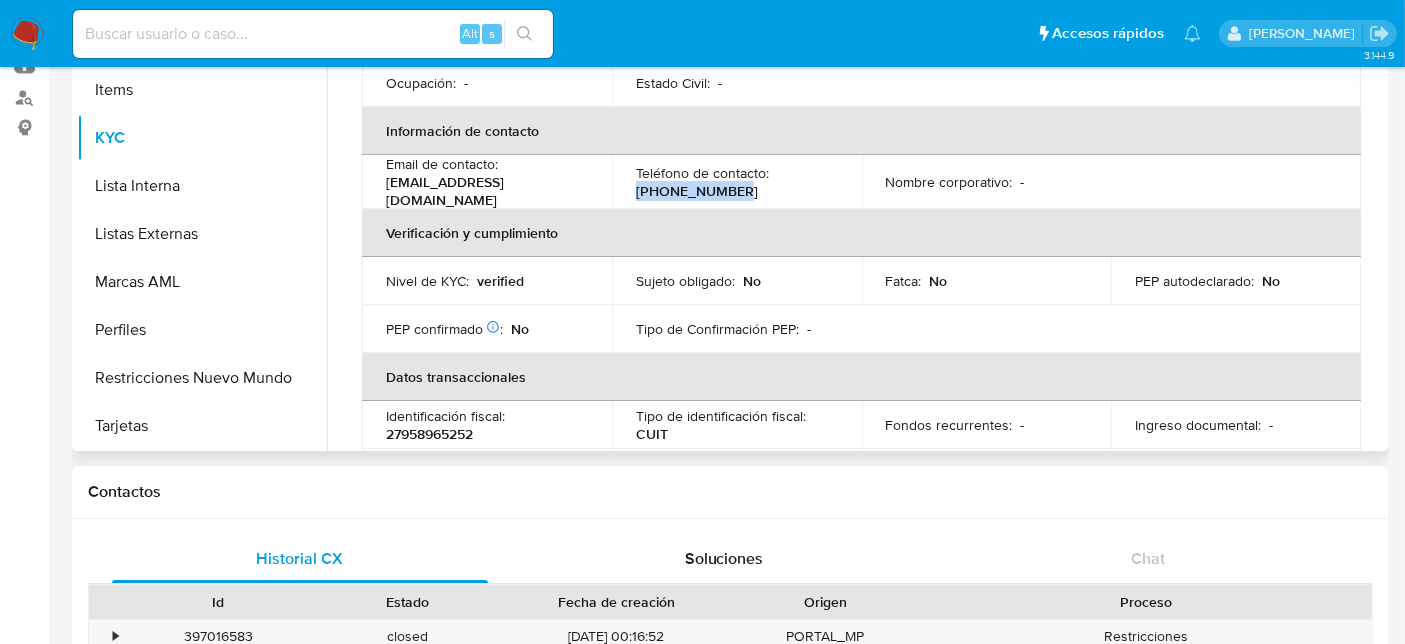 drag, startPoint x: 736, startPoint y: 181, endPoint x: 622, endPoint y: 178, distance: 114.03947 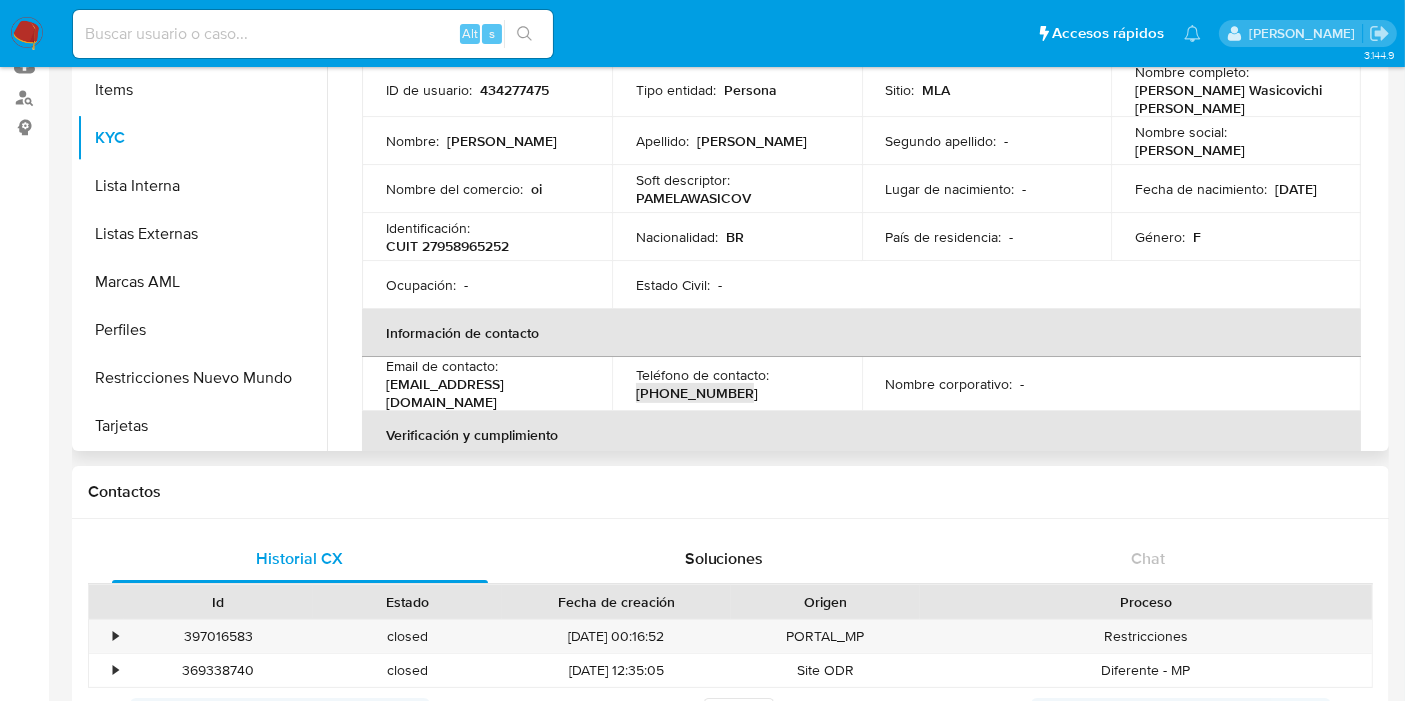 scroll, scrollTop: 0, scrollLeft: 0, axis: both 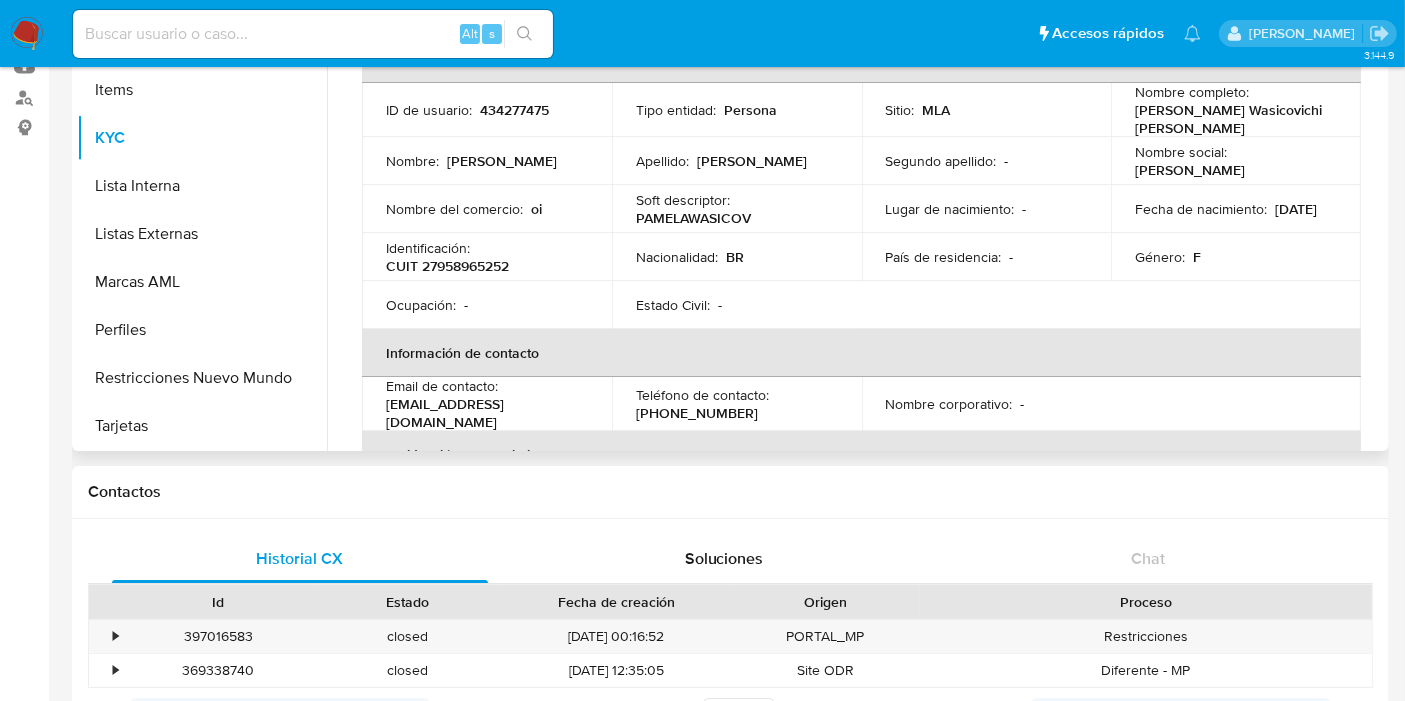 click on "CUIT 27958965252" at bounding box center [447, 266] 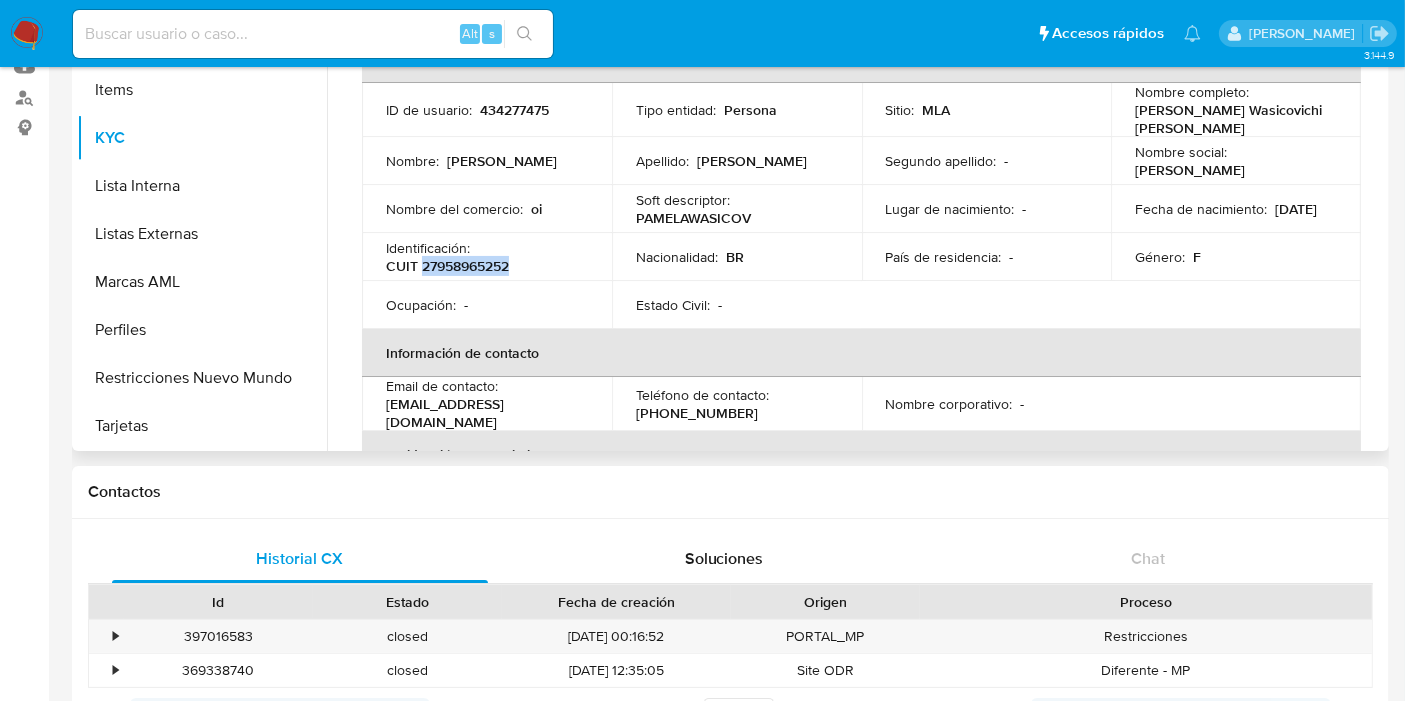 click on "CUIT 27958965252" at bounding box center (447, 266) 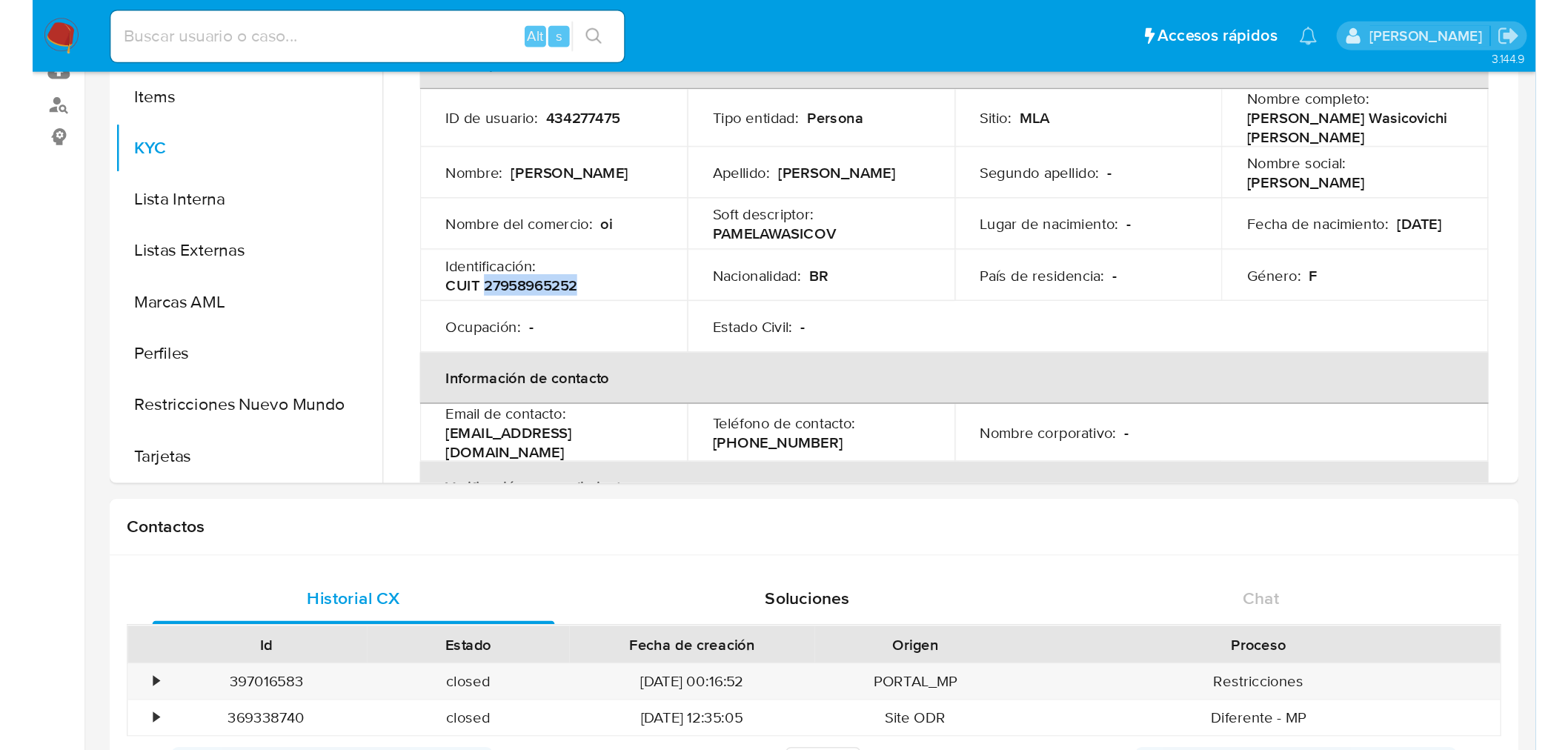 scroll, scrollTop: 165, scrollLeft: 0, axis: vertical 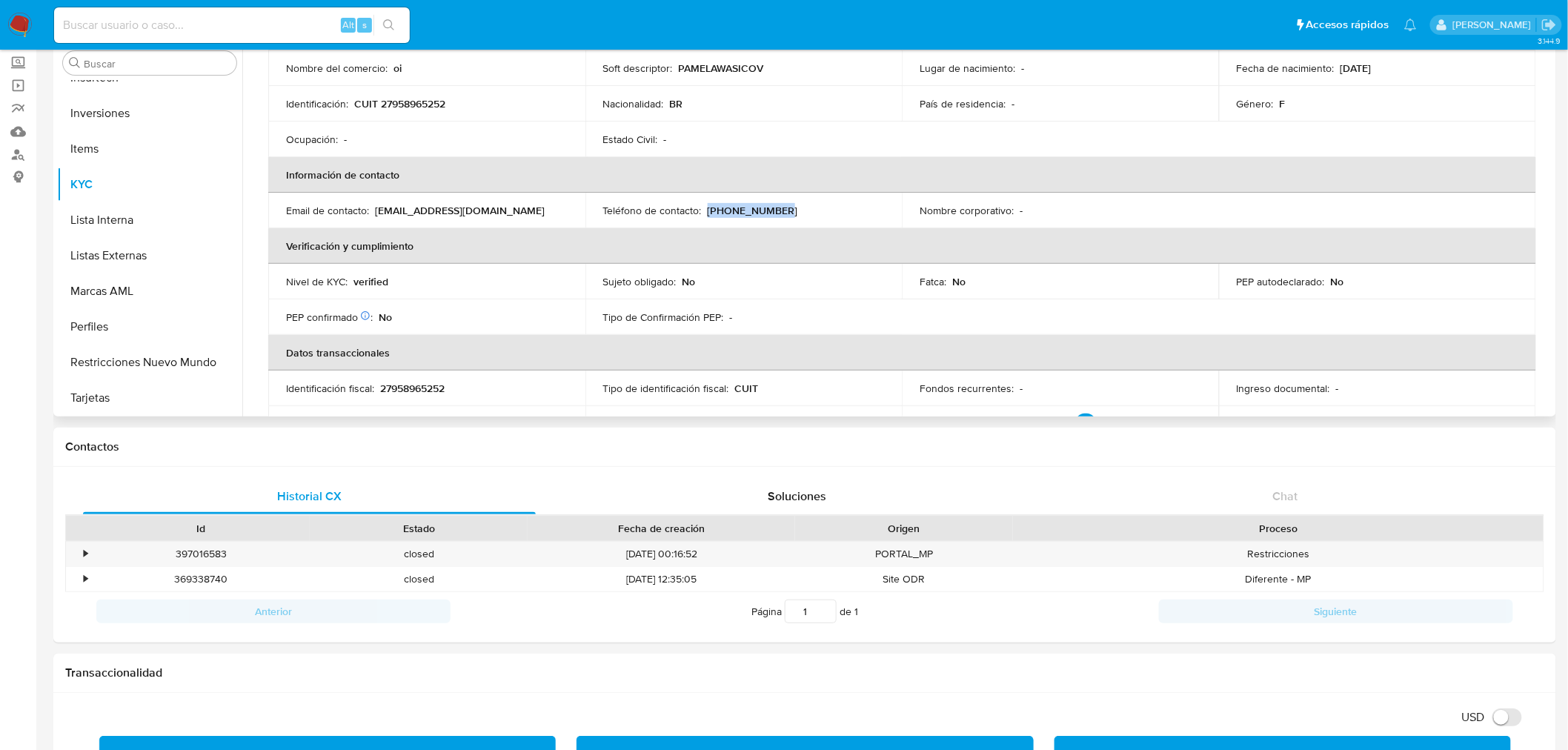 drag, startPoint x: 771, startPoint y: 209, endPoint x: 705, endPoint y: 204, distance: 66.18912 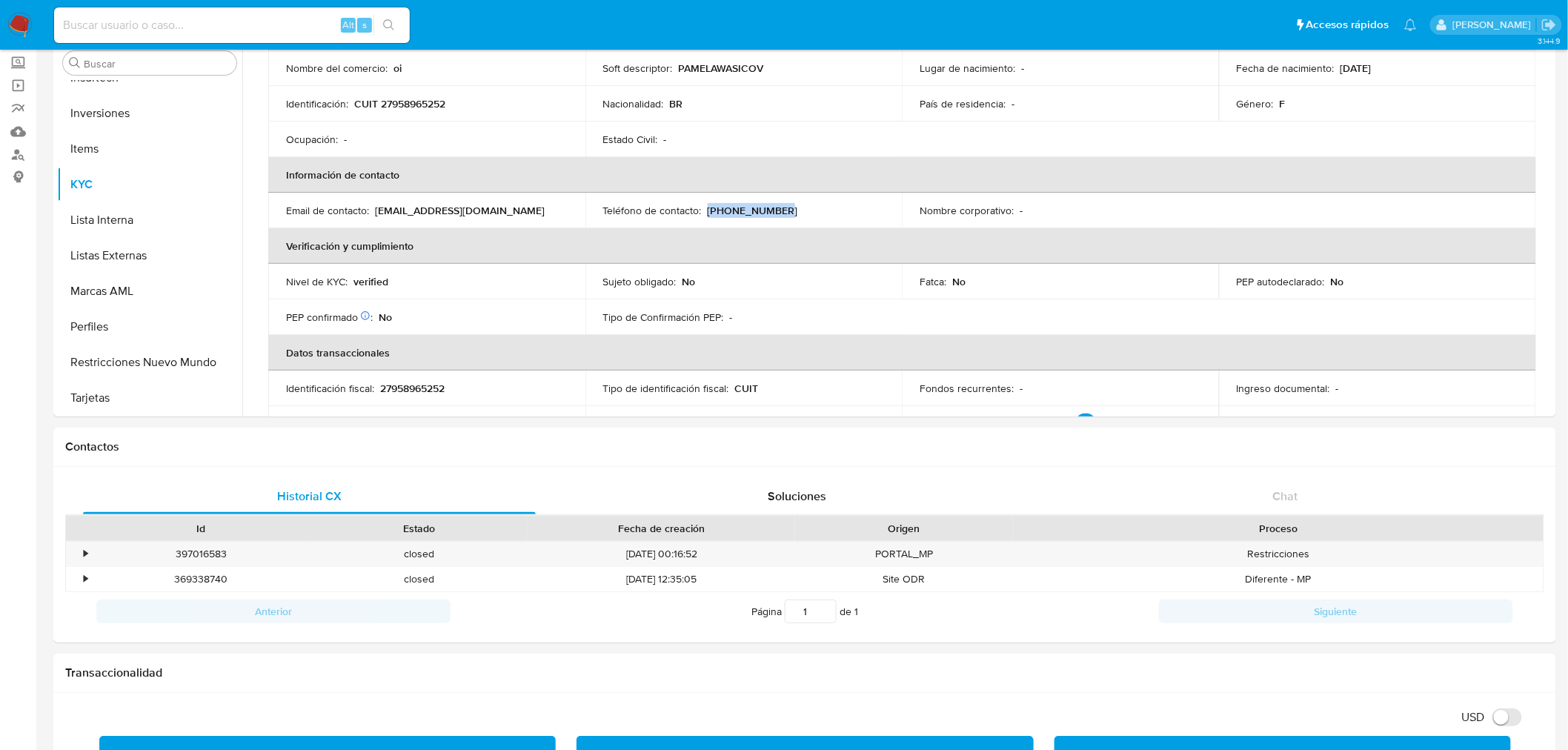 copy on "(11) 23887756" 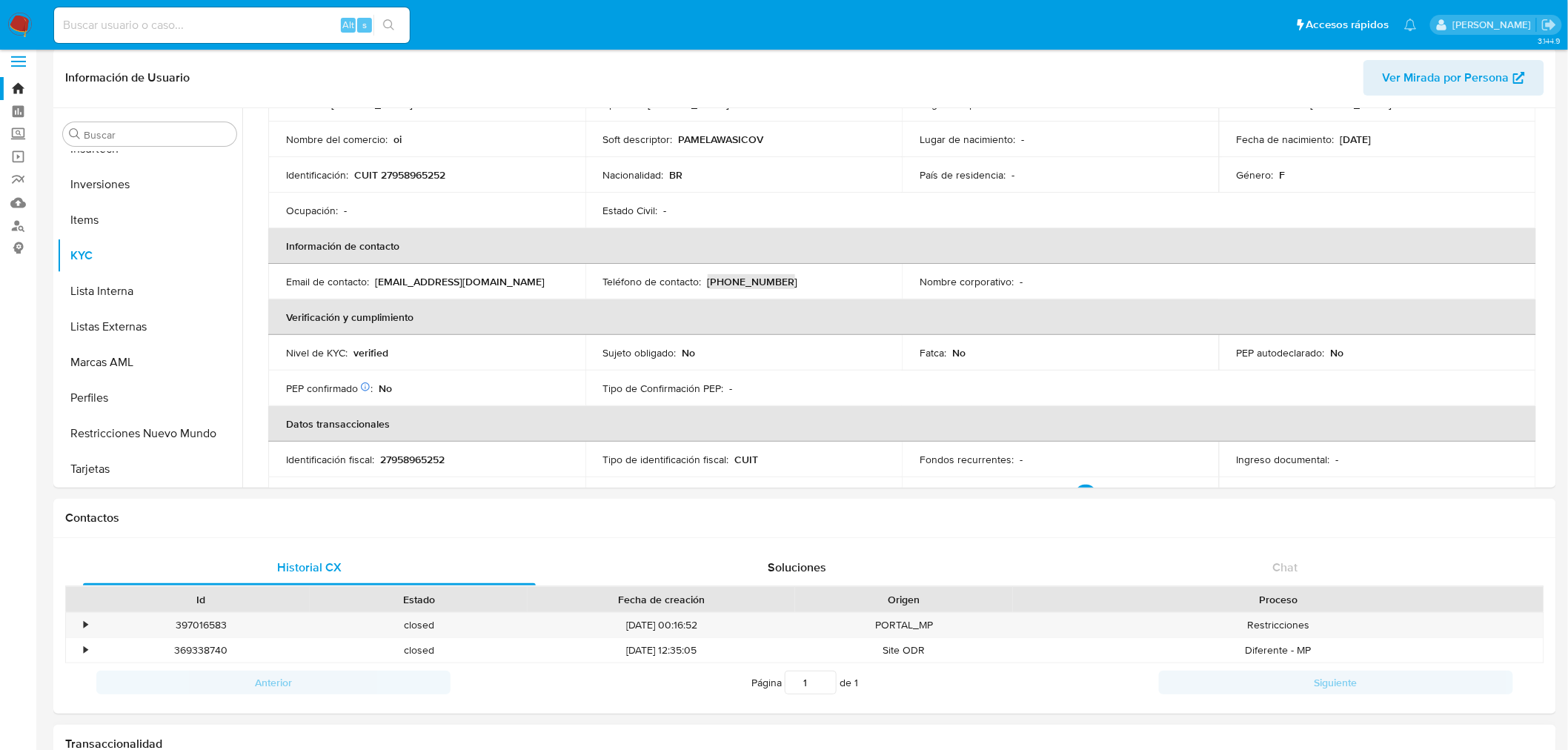scroll, scrollTop: 0, scrollLeft: 0, axis: both 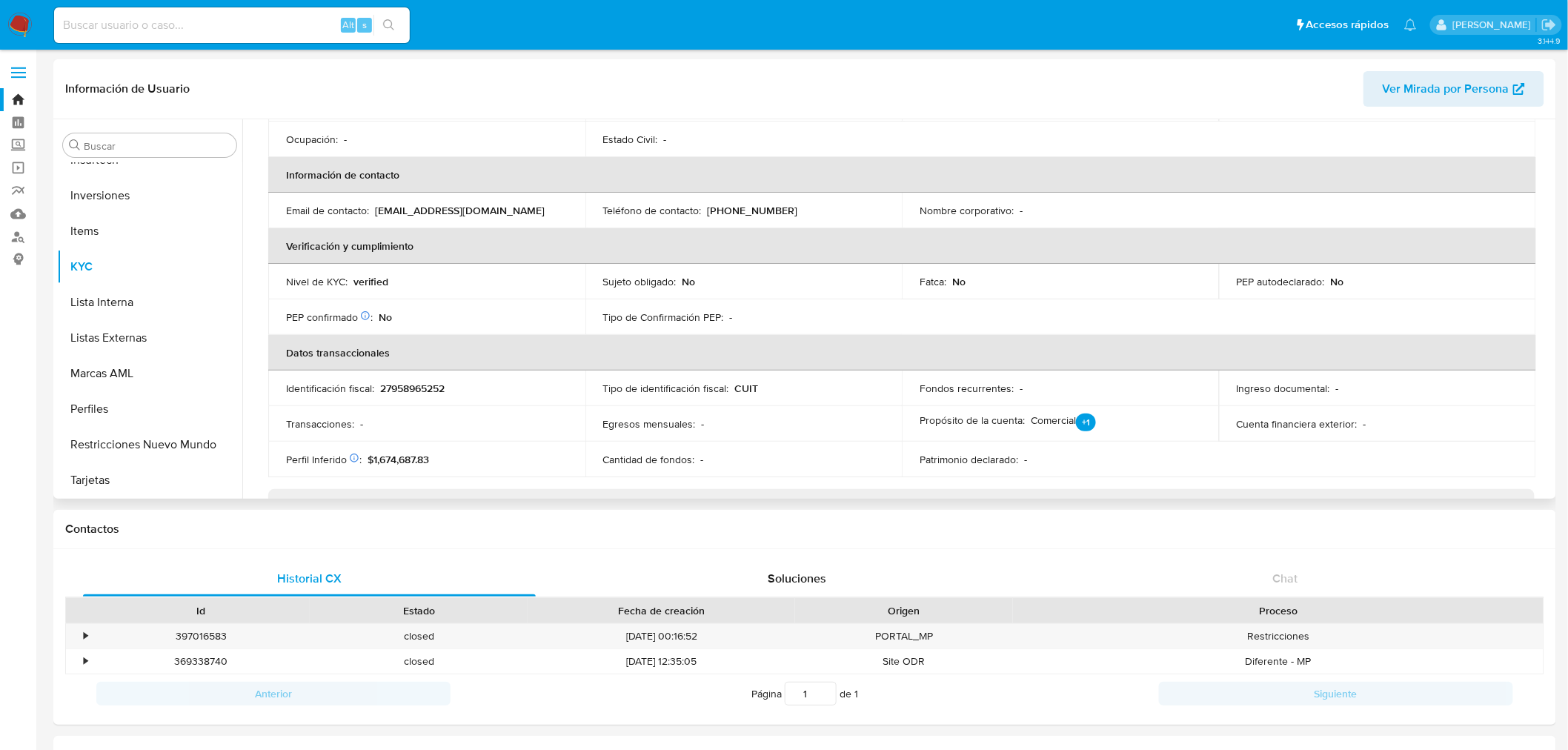 click on "27958965252" at bounding box center [412, 388] 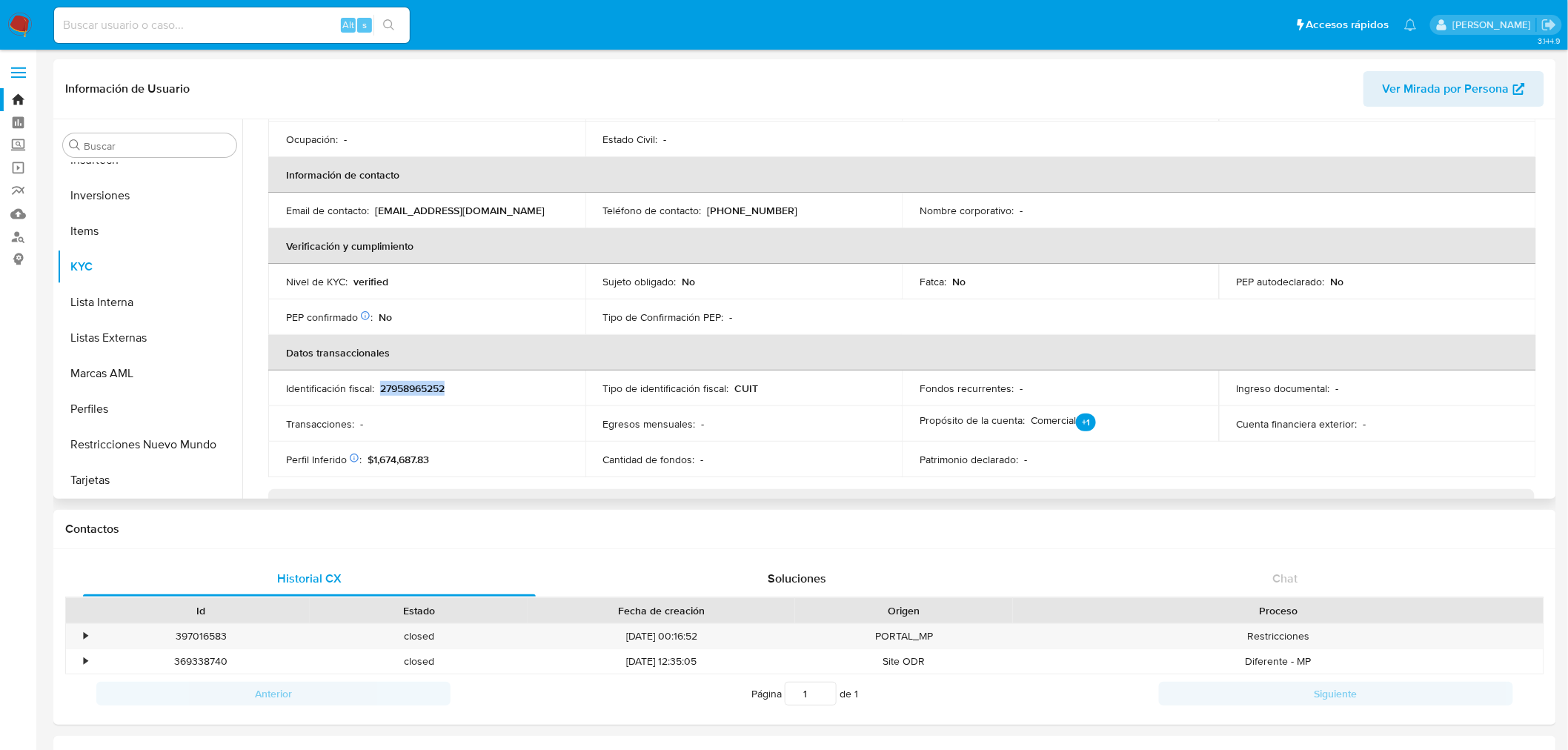 click on "27958965252" at bounding box center (412, 388) 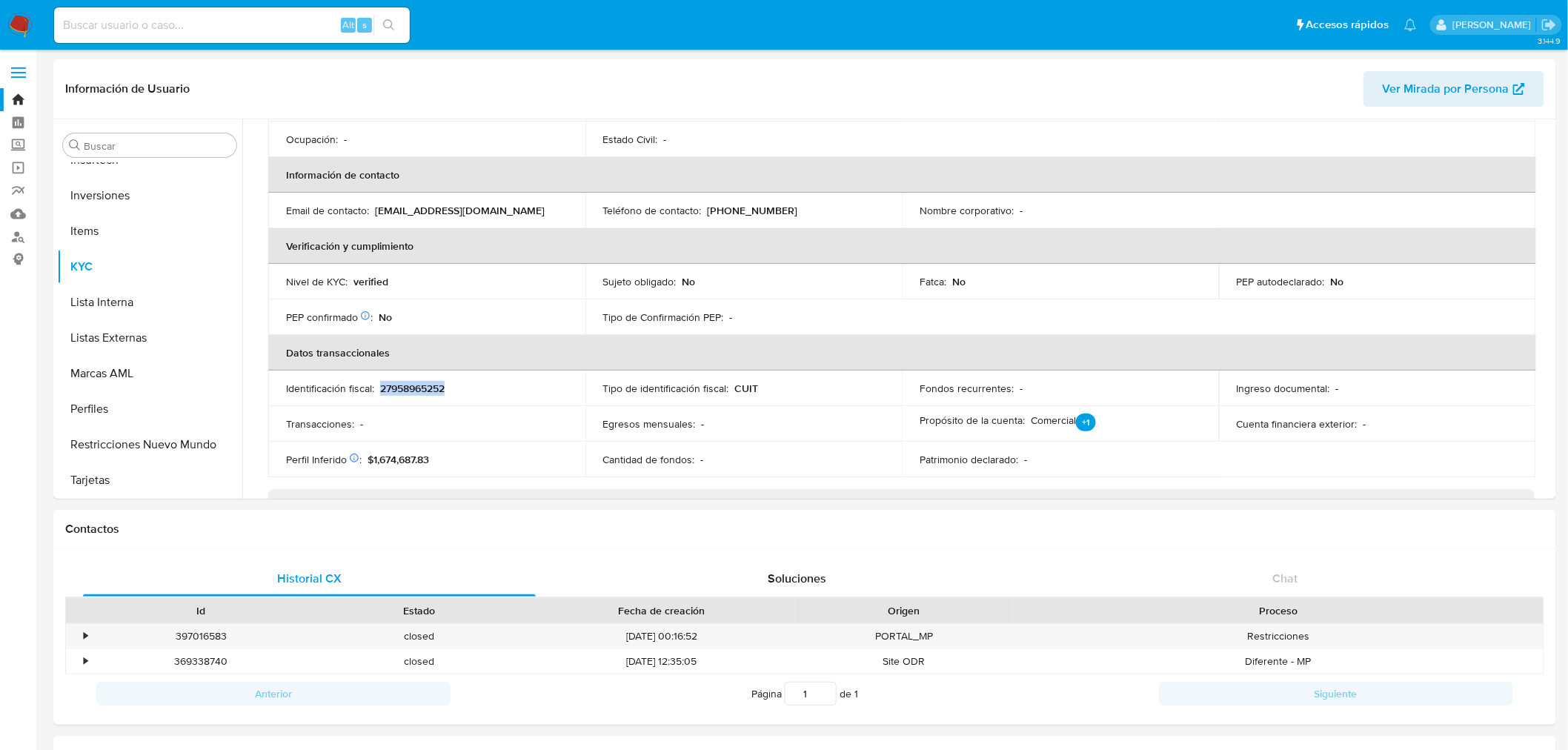 copy on "27958965252" 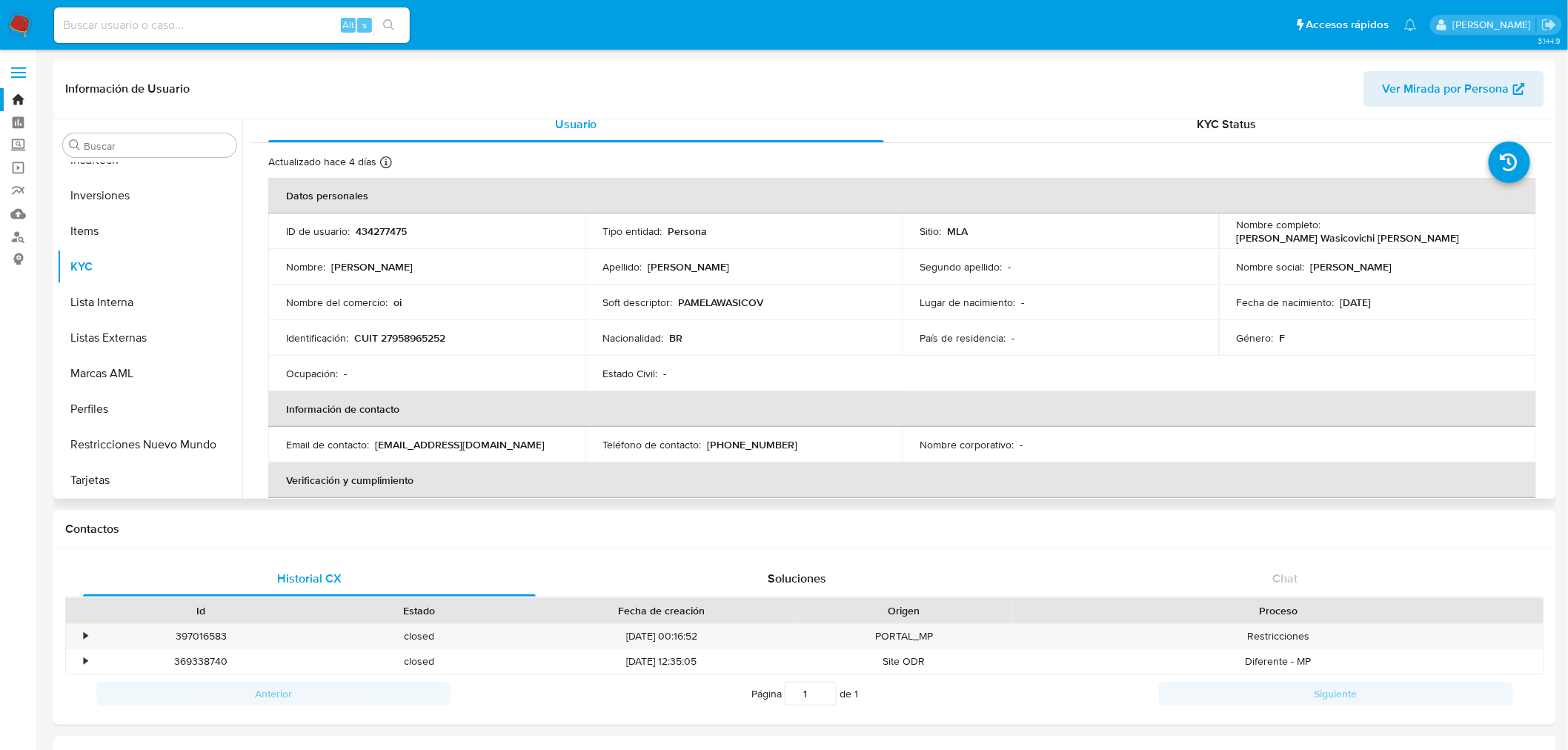 scroll, scrollTop: 0, scrollLeft: 0, axis: both 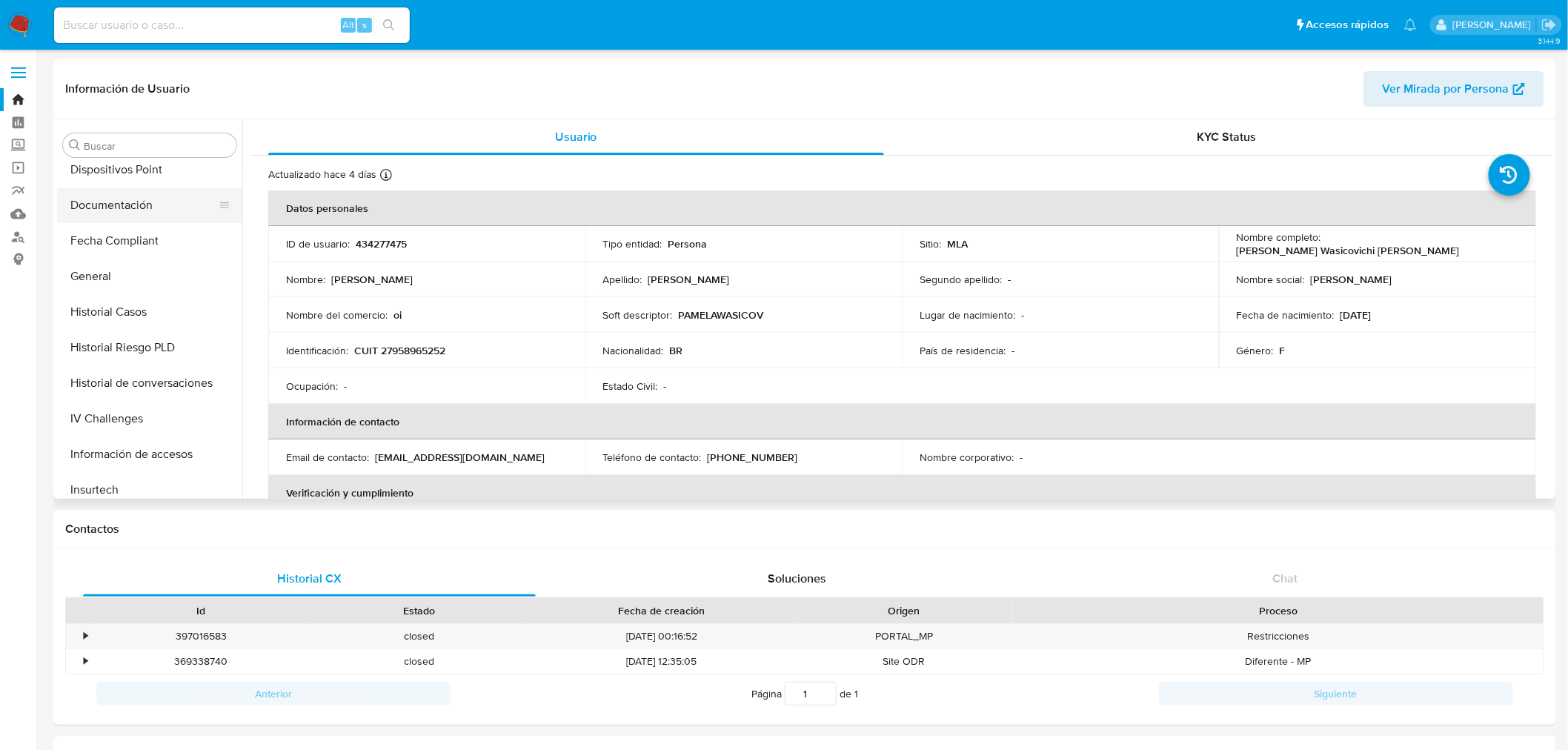 click on "Documentación" at bounding box center (144, 205) 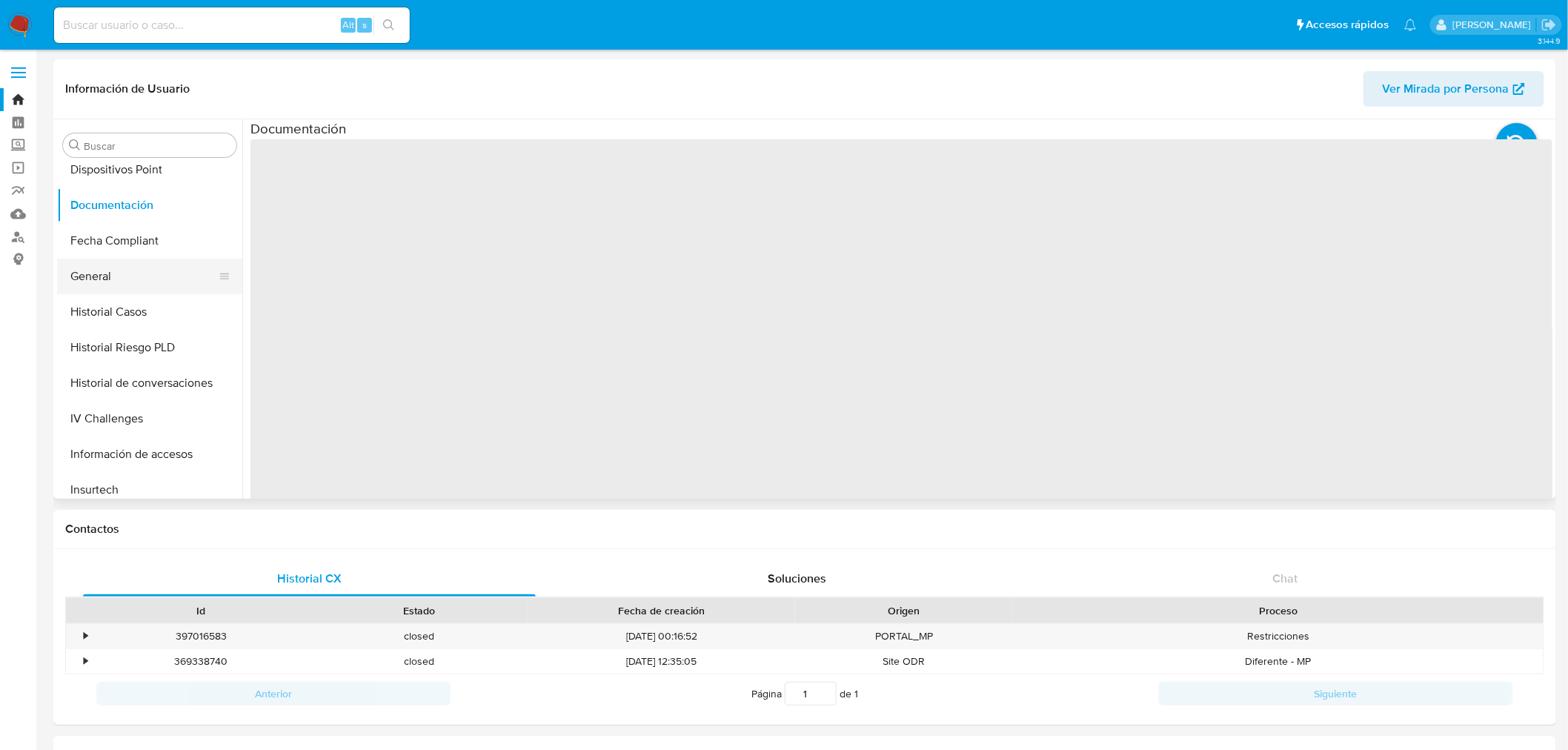 click on "General" at bounding box center [144, 276] 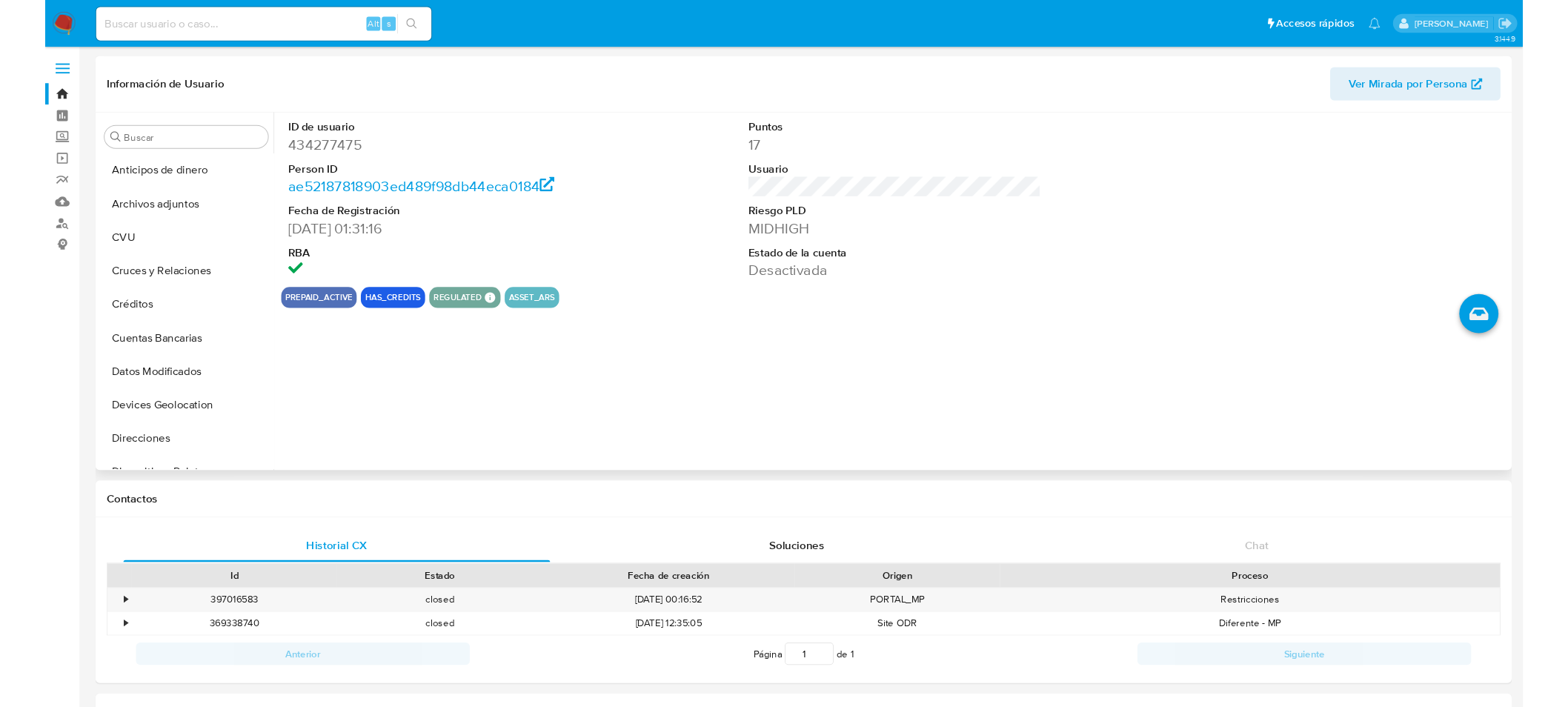 scroll, scrollTop: 247, scrollLeft: 0, axis: vertical 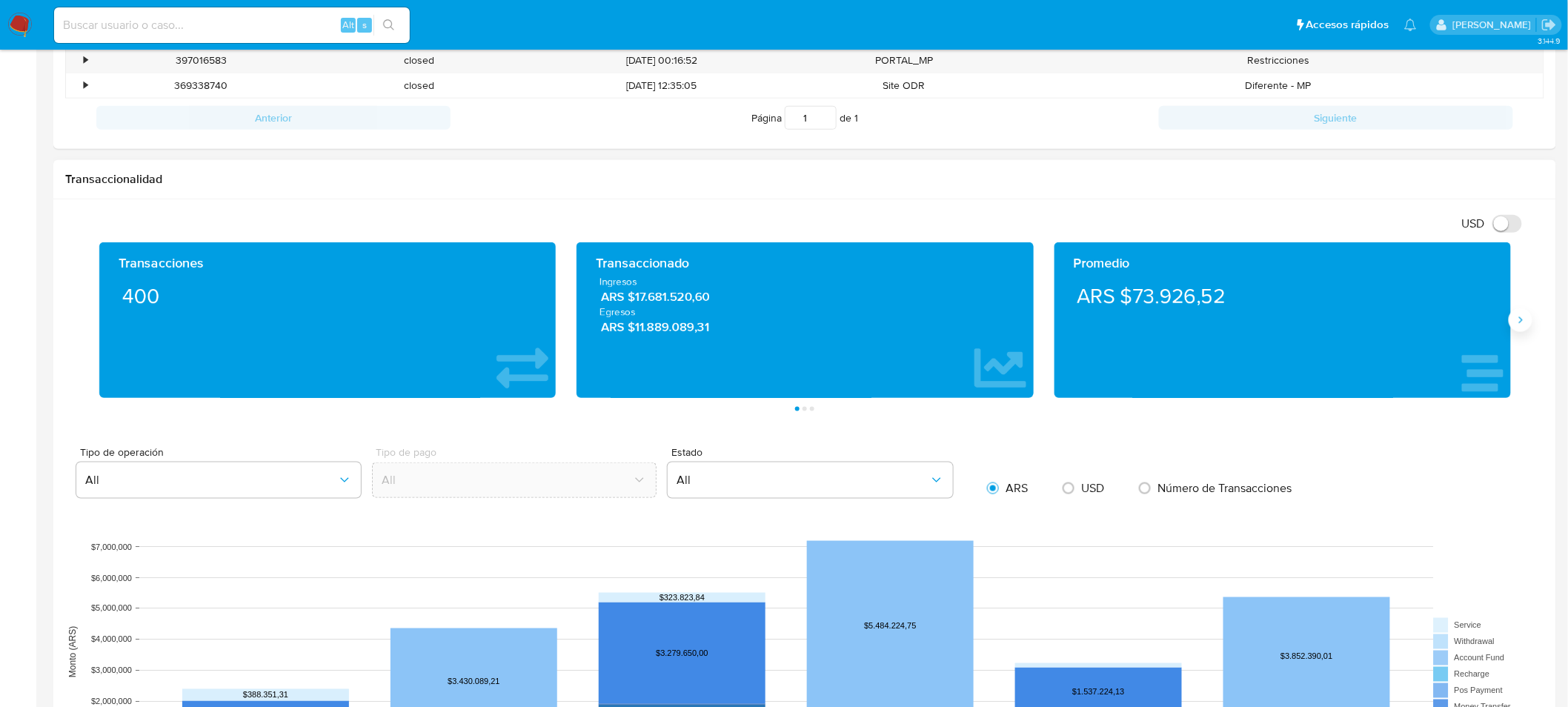 click at bounding box center [1521, 320] 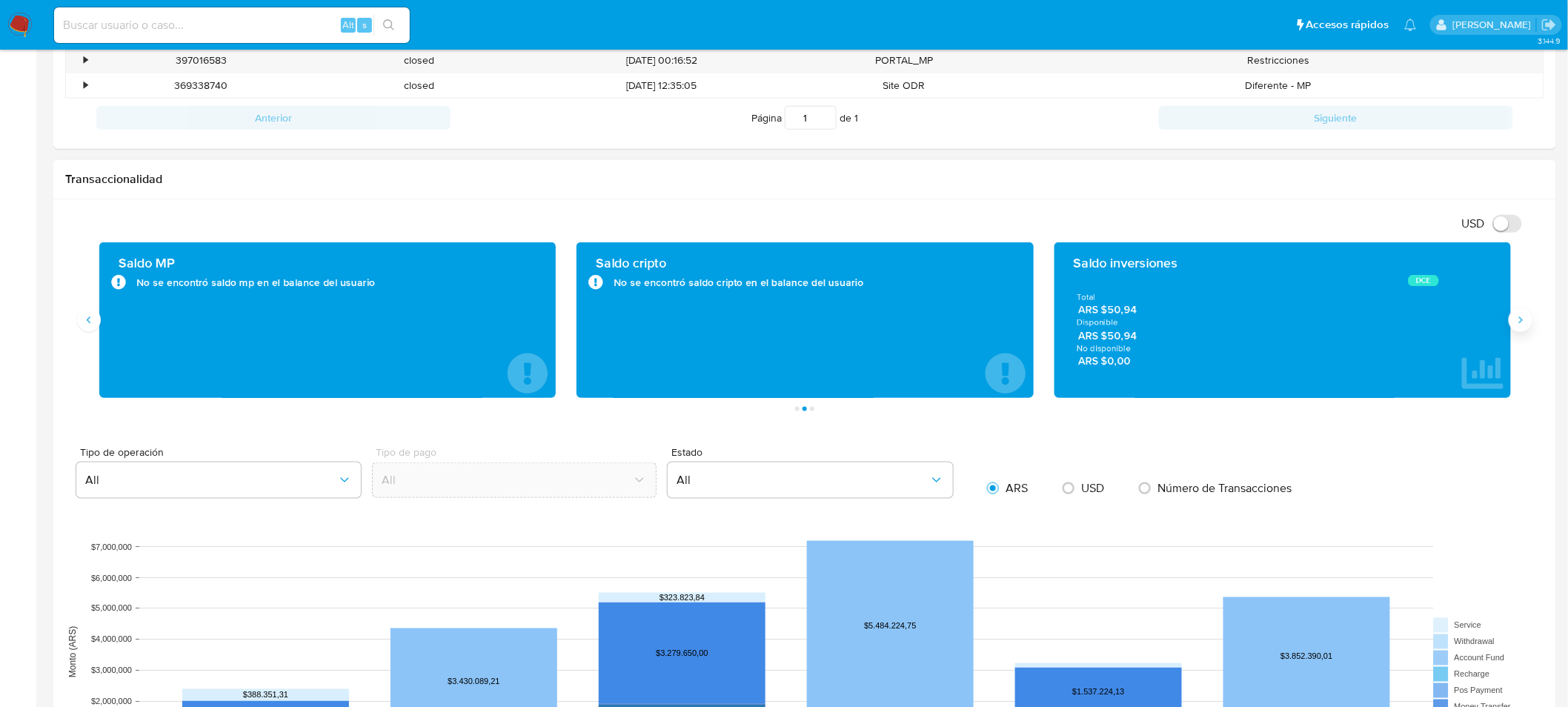 click at bounding box center [1521, 320] 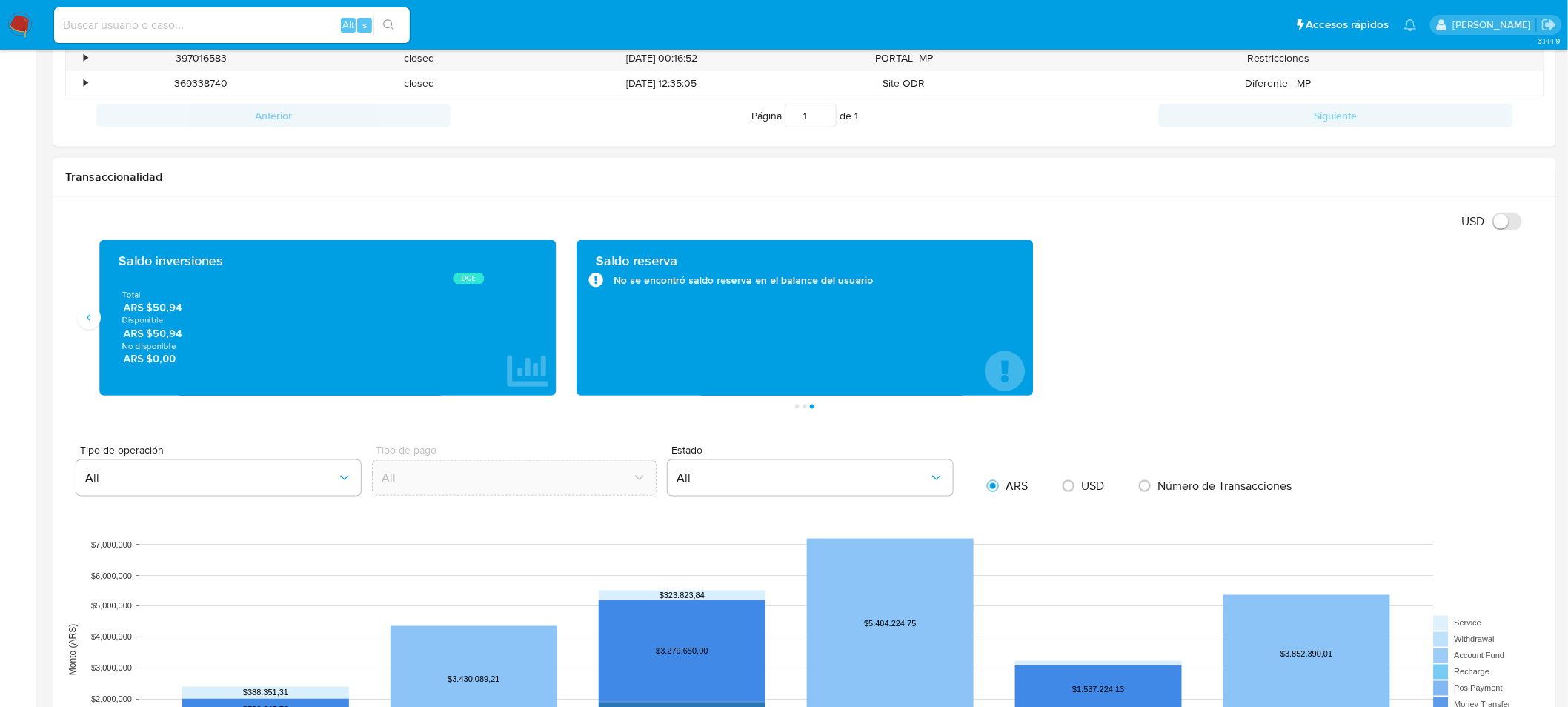 scroll, scrollTop: 576, scrollLeft: 0, axis: vertical 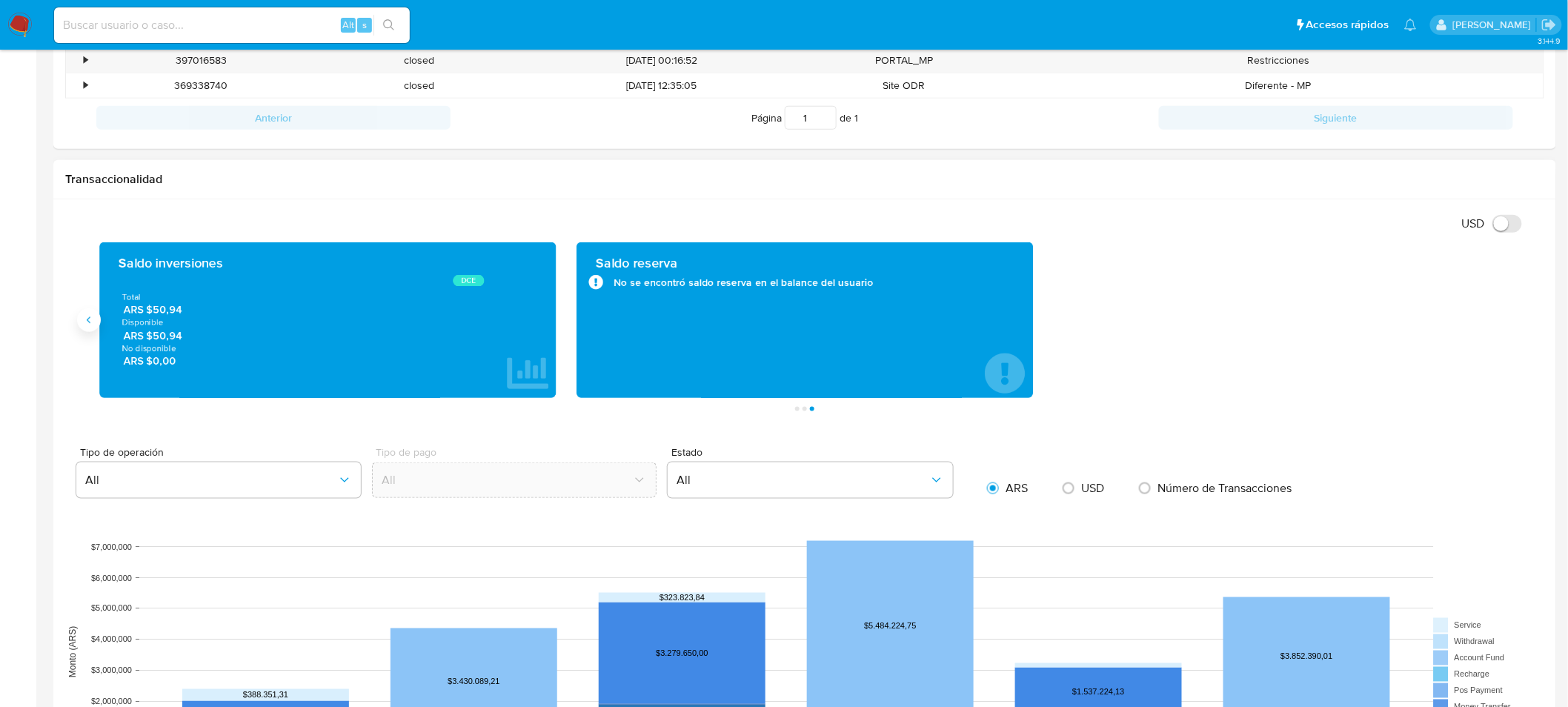 click at bounding box center [89, 320] 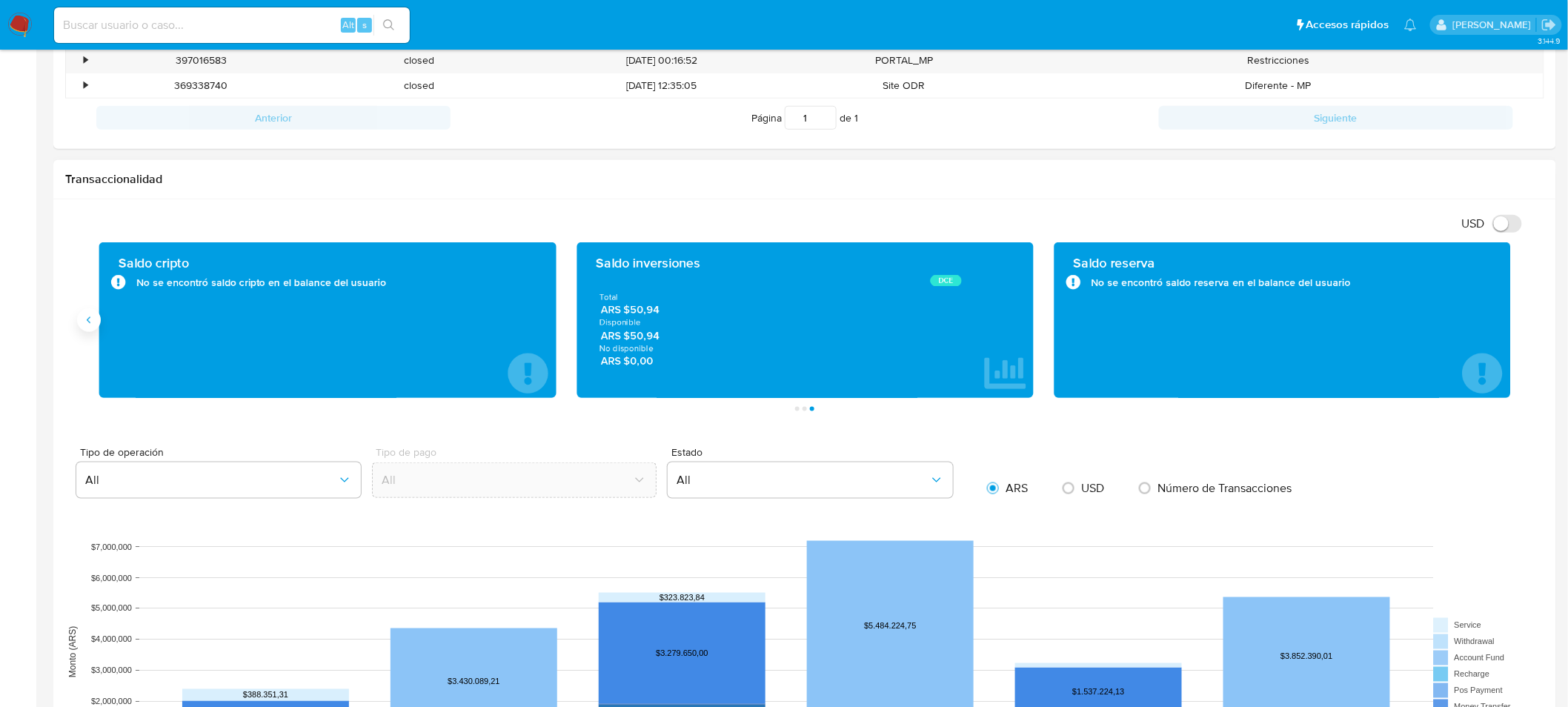 click at bounding box center [89, 320] 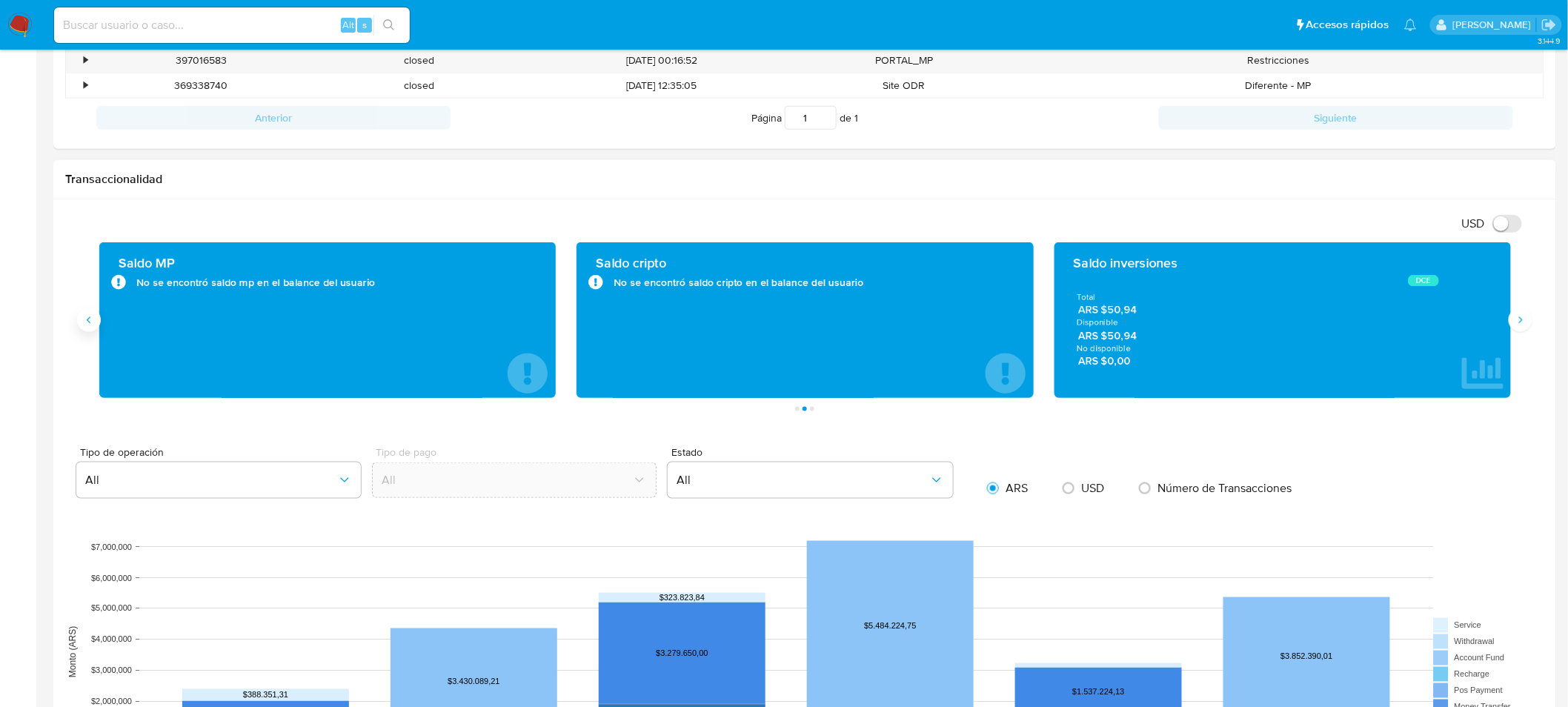 click at bounding box center (89, 320) 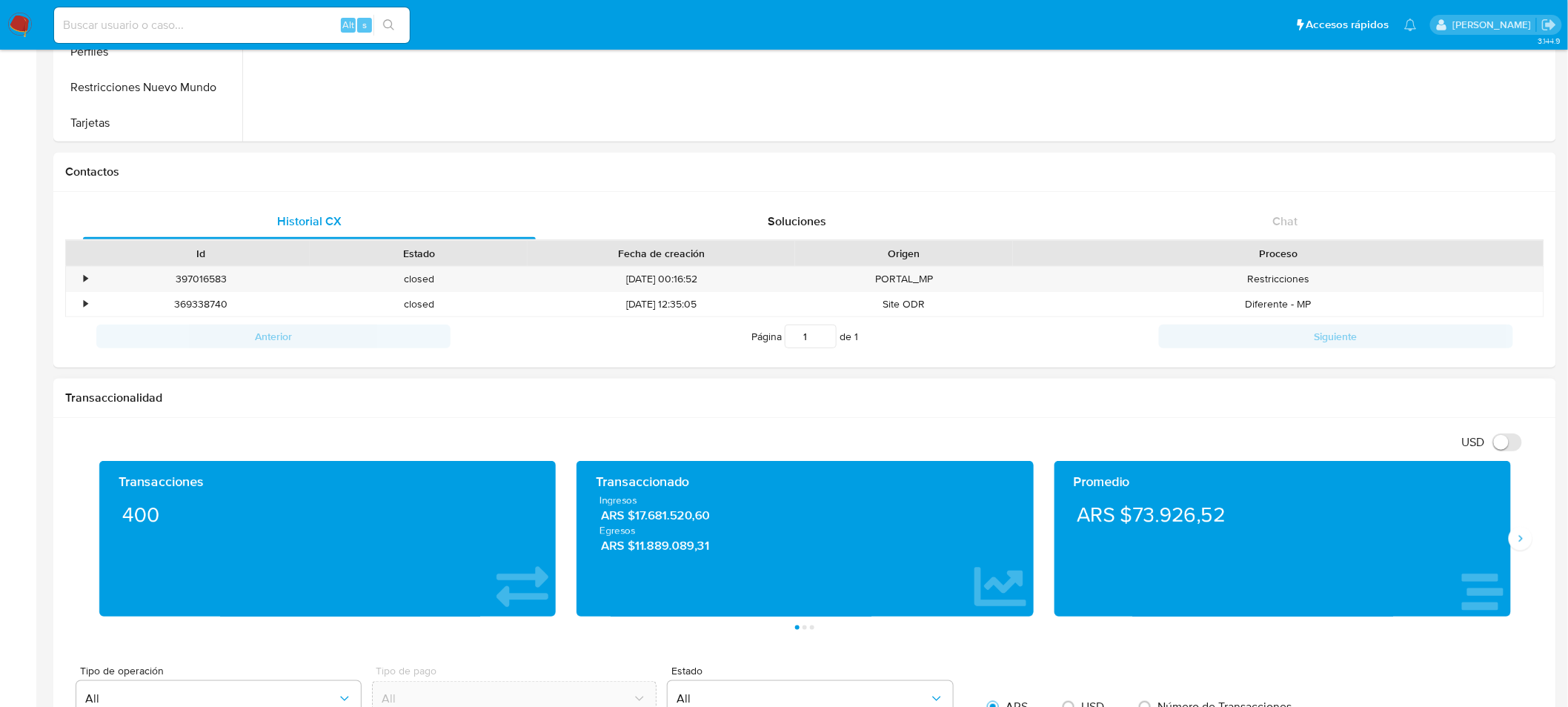 scroll, scrollTop: 0, scrollLeft: 0, axis: both 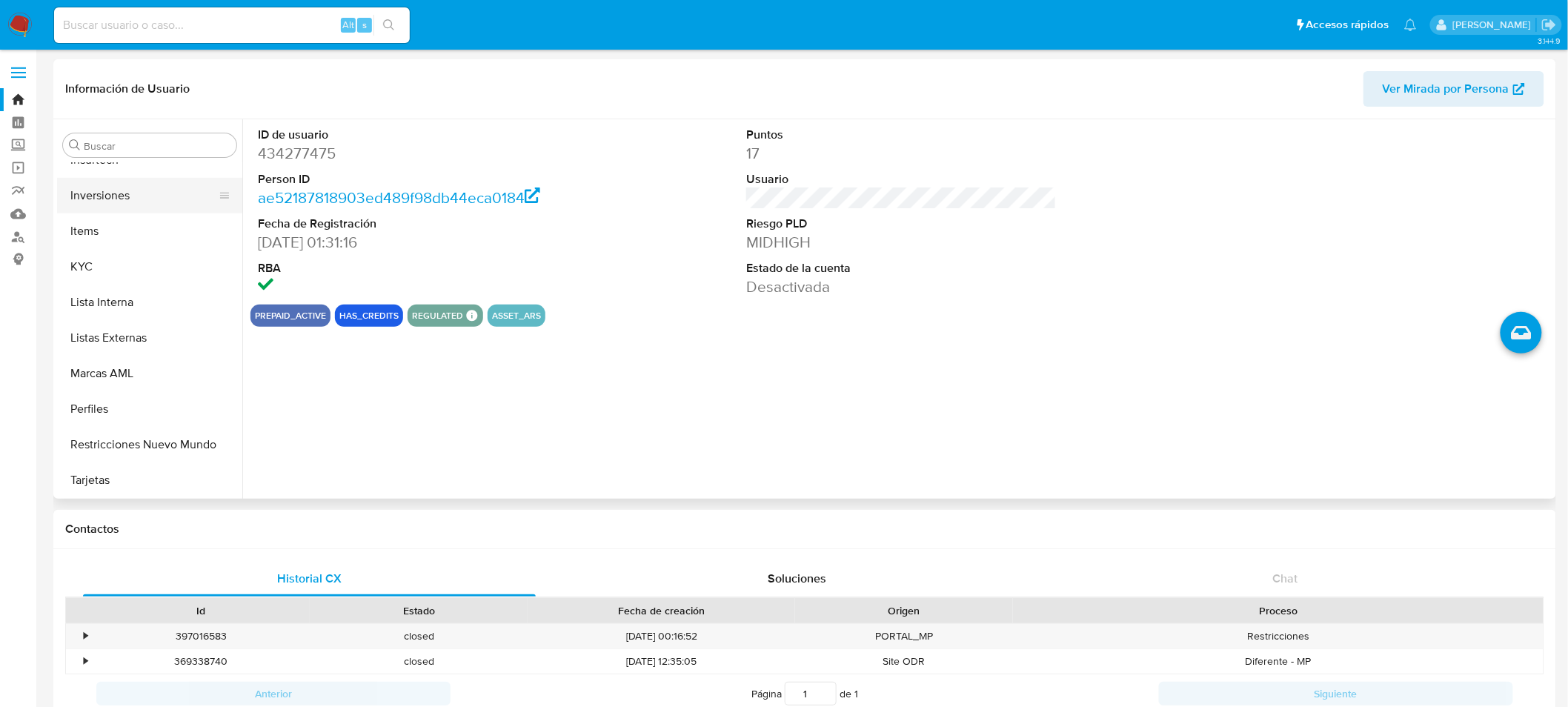click on "Inversiones" at bounding box center [144, 196] 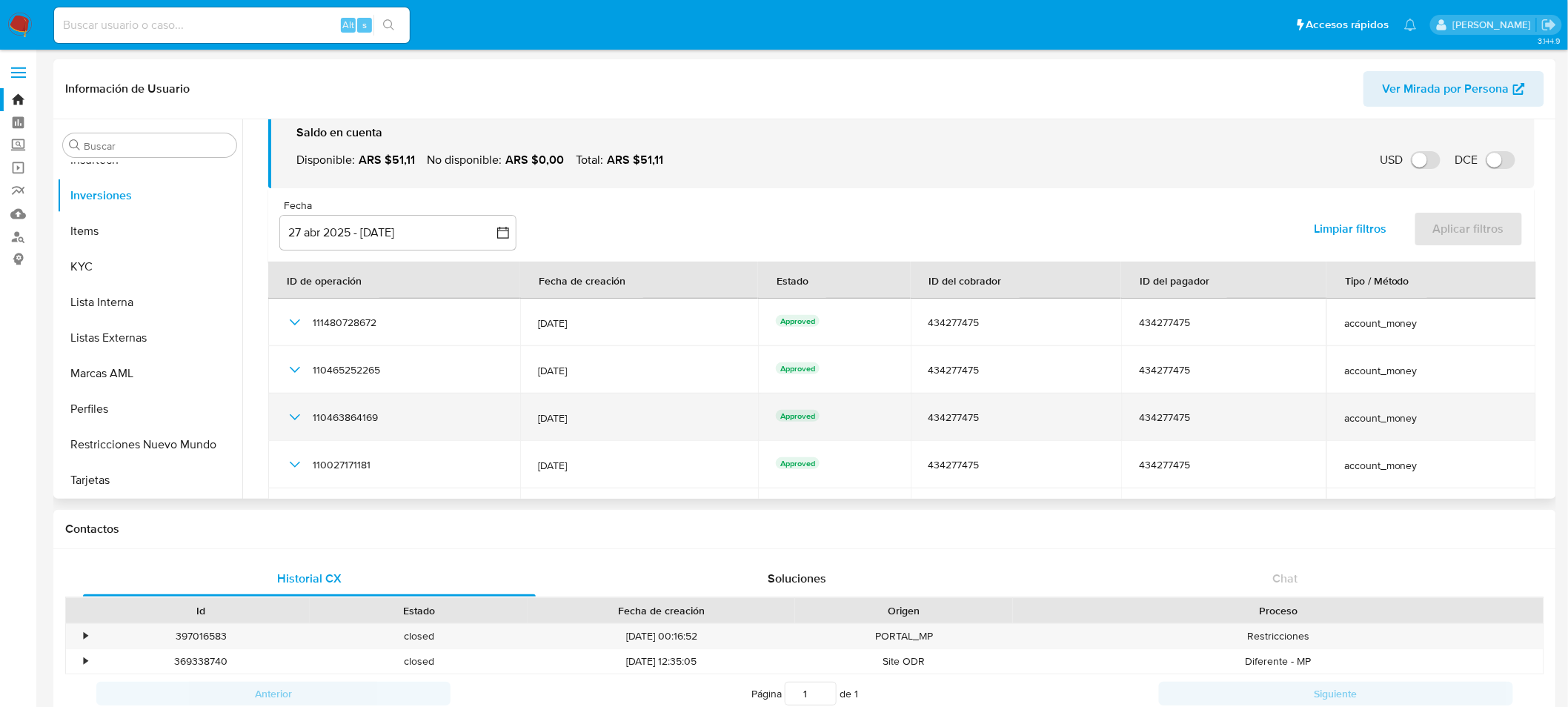 scroll, scrollTop: 82, scrollLeft: 0, axis: vertical 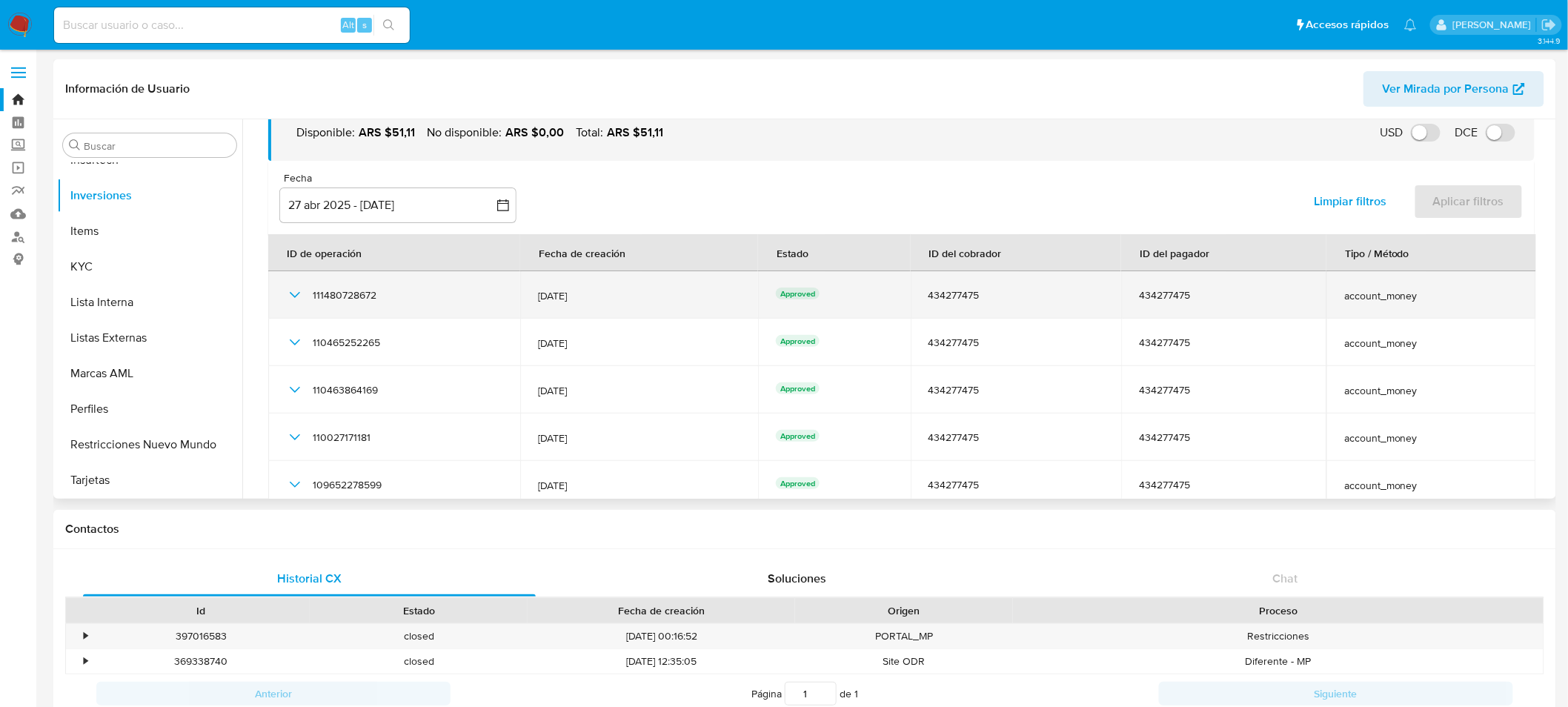 drag, startPoint x: 522, startPoint y: 268, endPoint x: 526, endPoint y: 287, distance: 19.416488 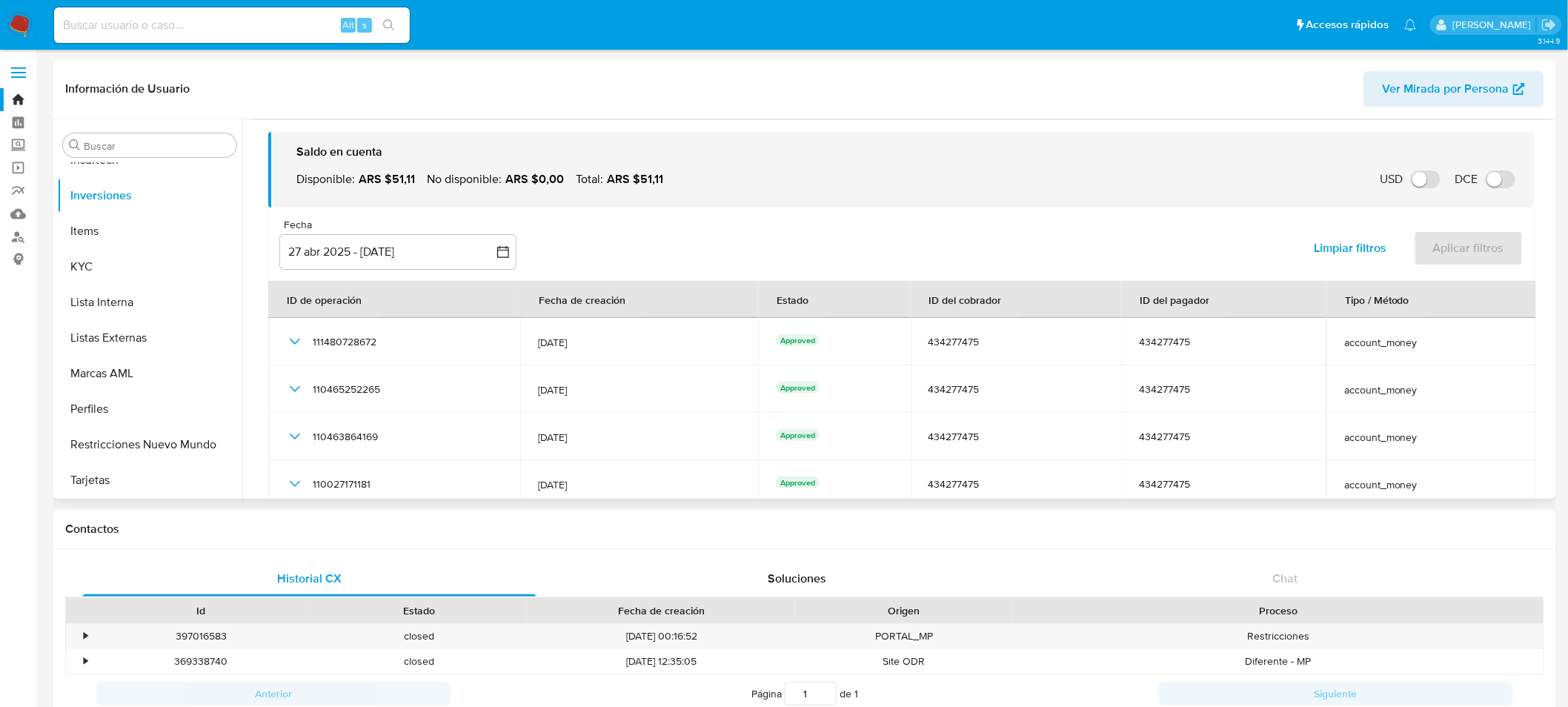 scroll, scrollTop: 0, scrollLeft: 0, axis: both 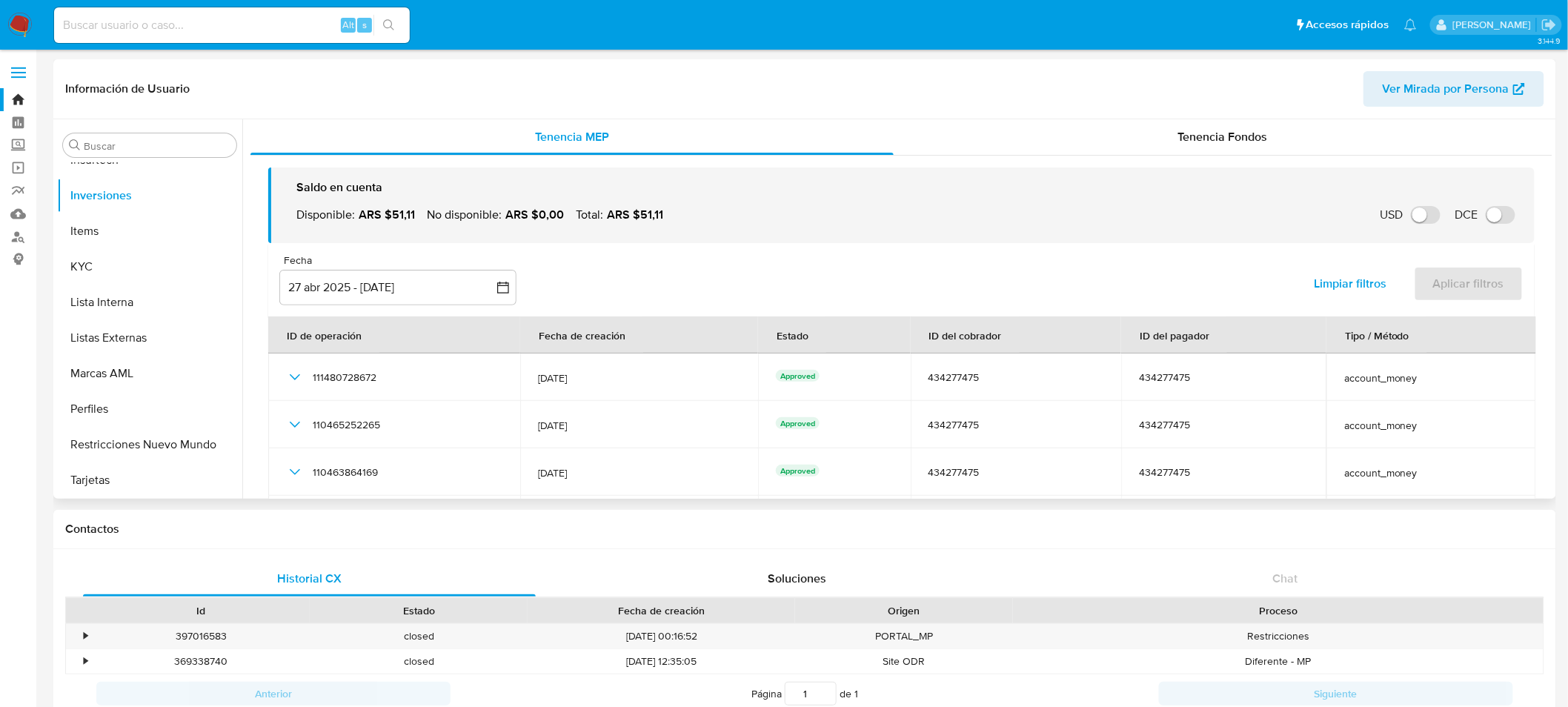 drag, startPoint x: 411, startPoint y: 216, endPoint x: 279, endPoint y: 217, distance: 132.0038 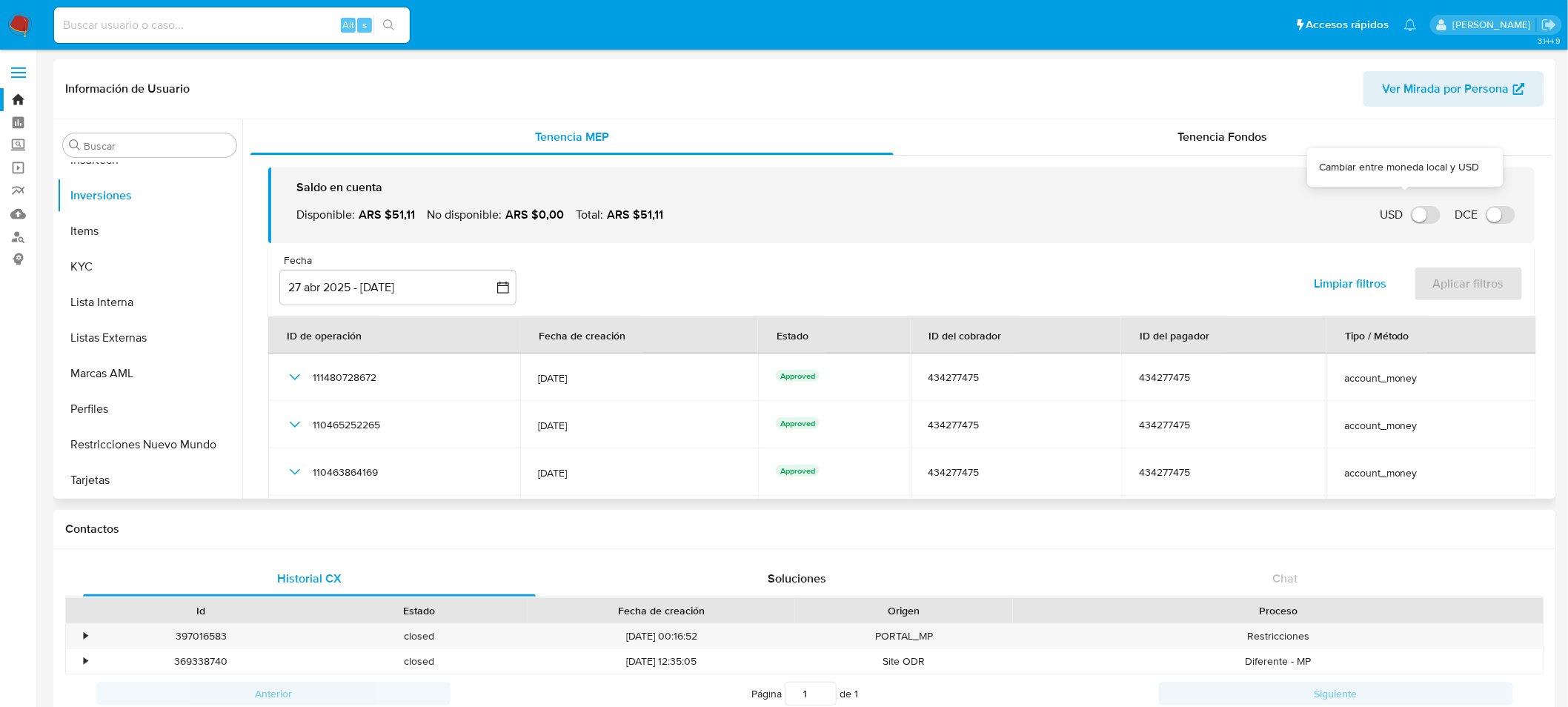 click on "USD" at bounding box center (1426, 215) 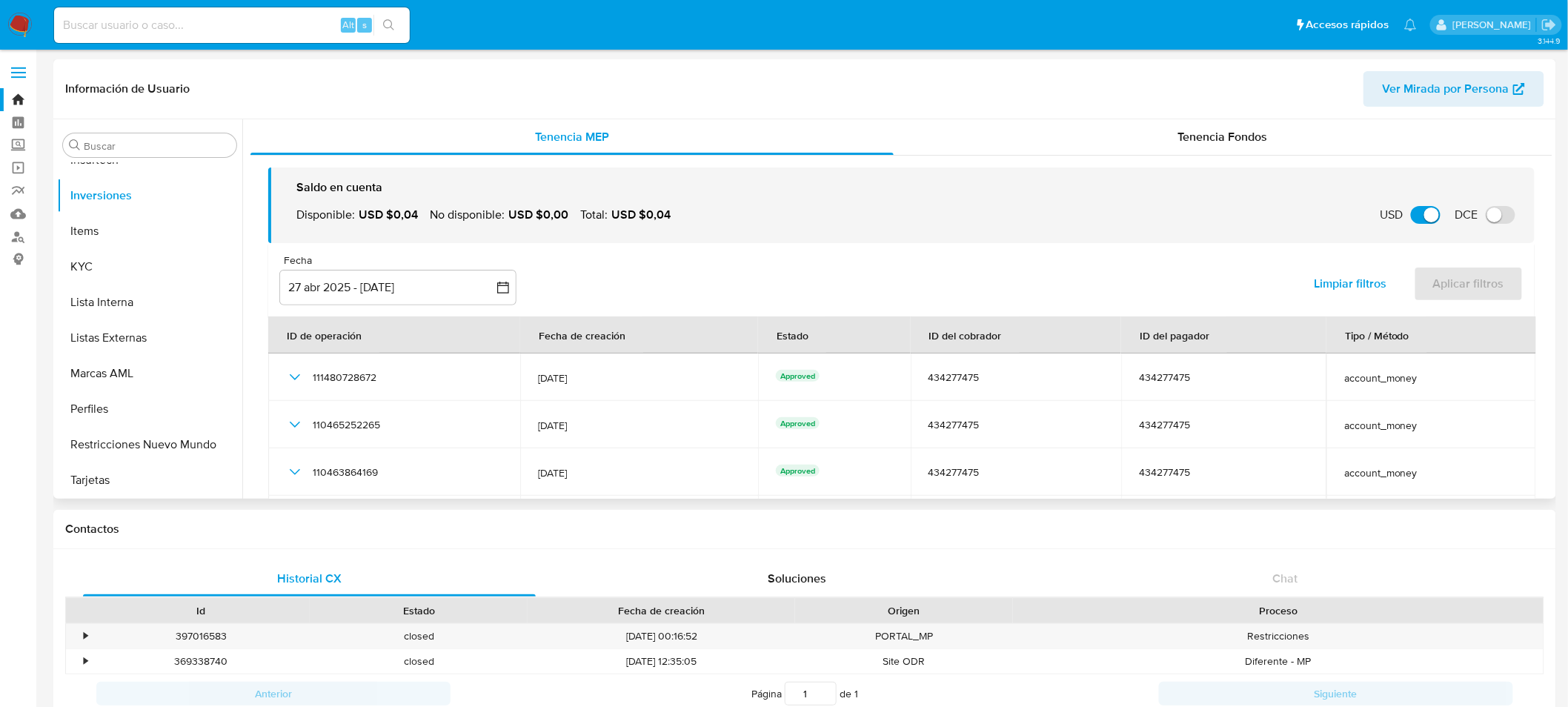 drag, startPoint x: 416, startPoint y: 213, endPoint x: 405, endPoint y: 213, distance: 11 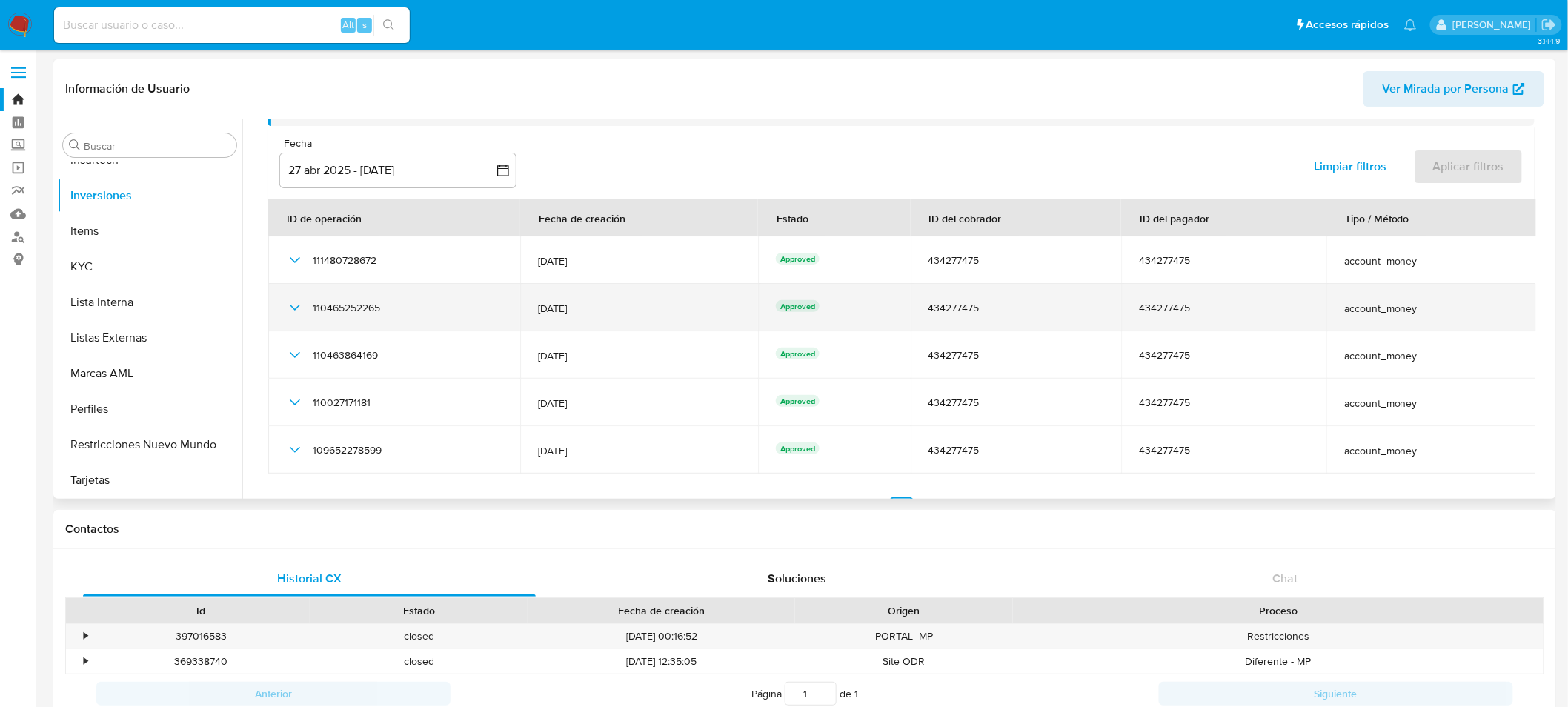 scroll, scrollTop: 158, scrollLeft: 0, axis: vertical 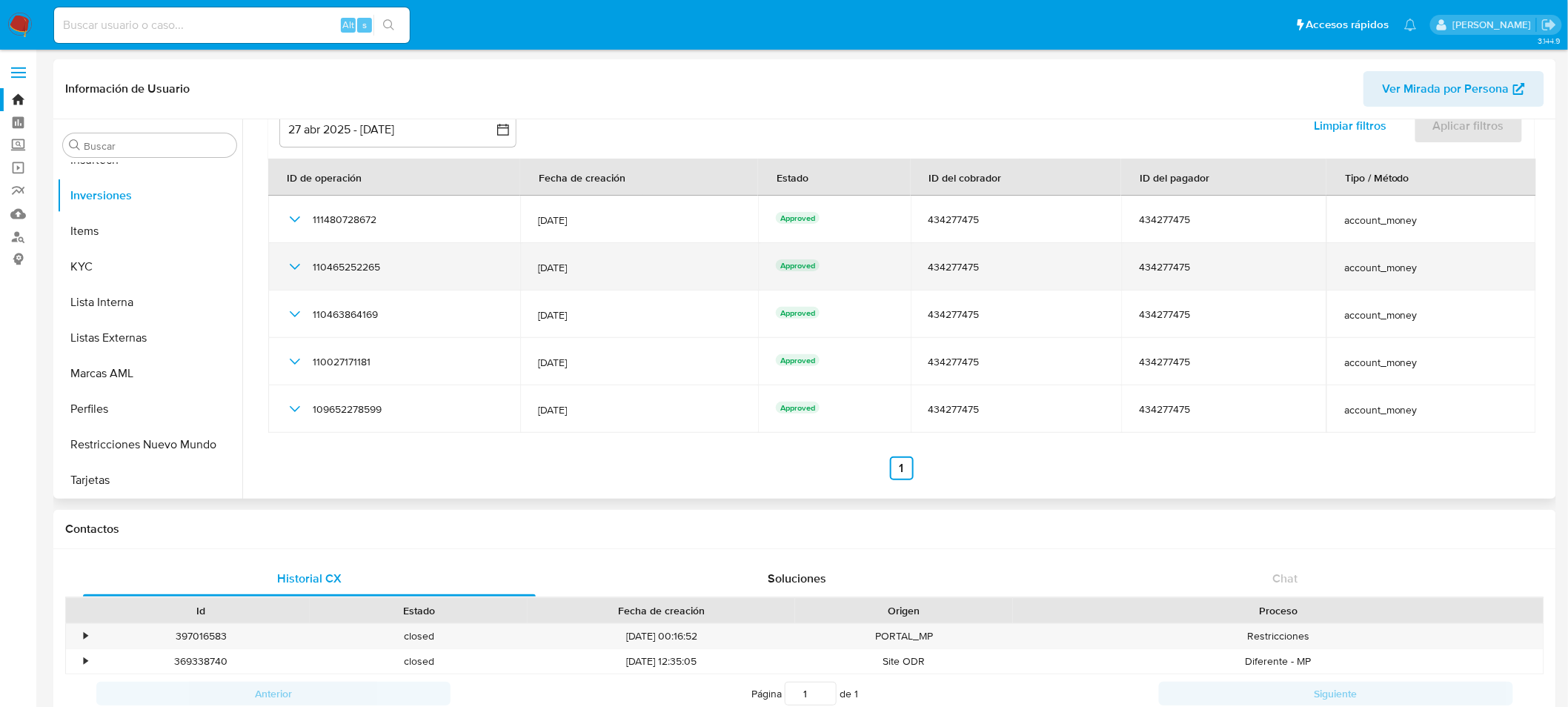 drag, startPoint x: 946, startPoint y: 227, endPoint x: 1390, endPoint y: 276, distance: 446.6956 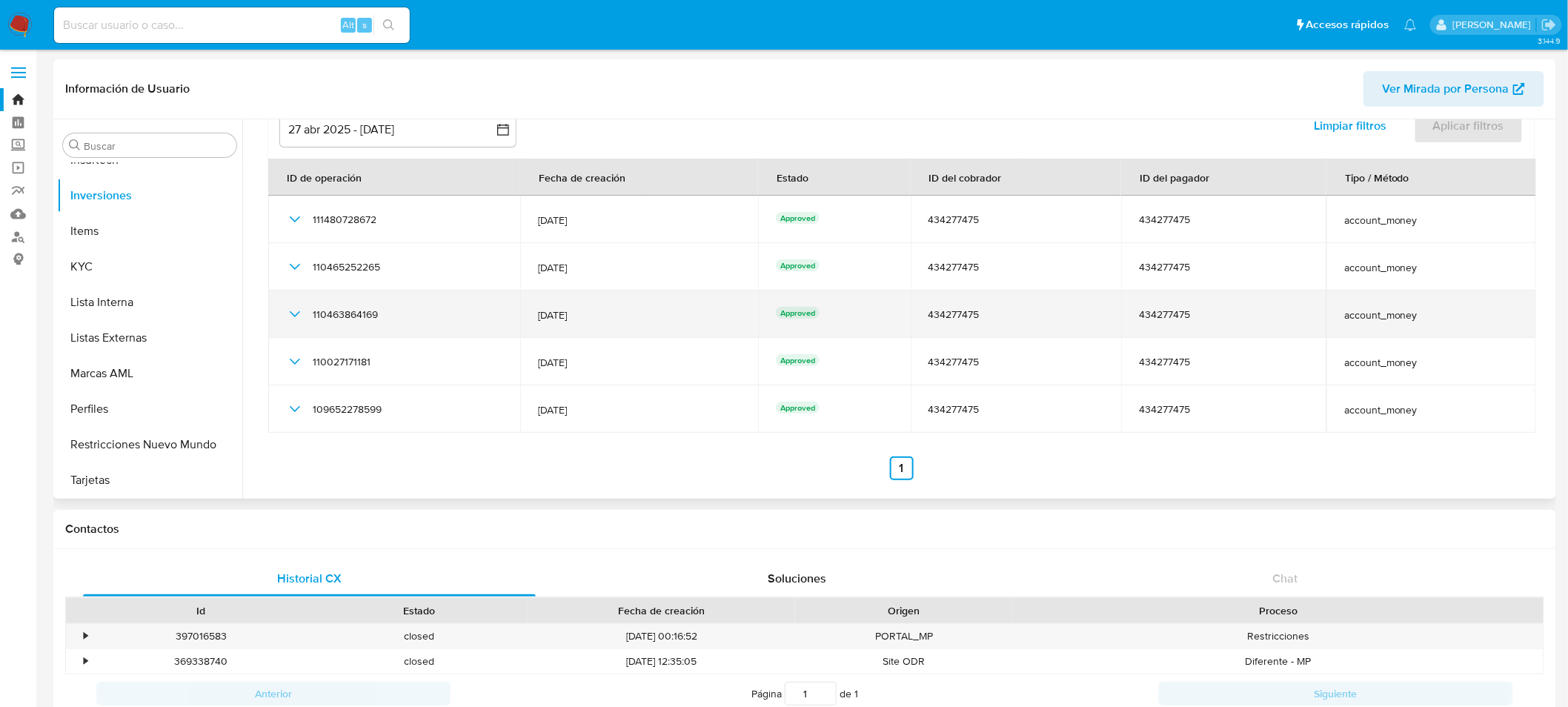 click on "434277475" at bounding box center (1223, 314) 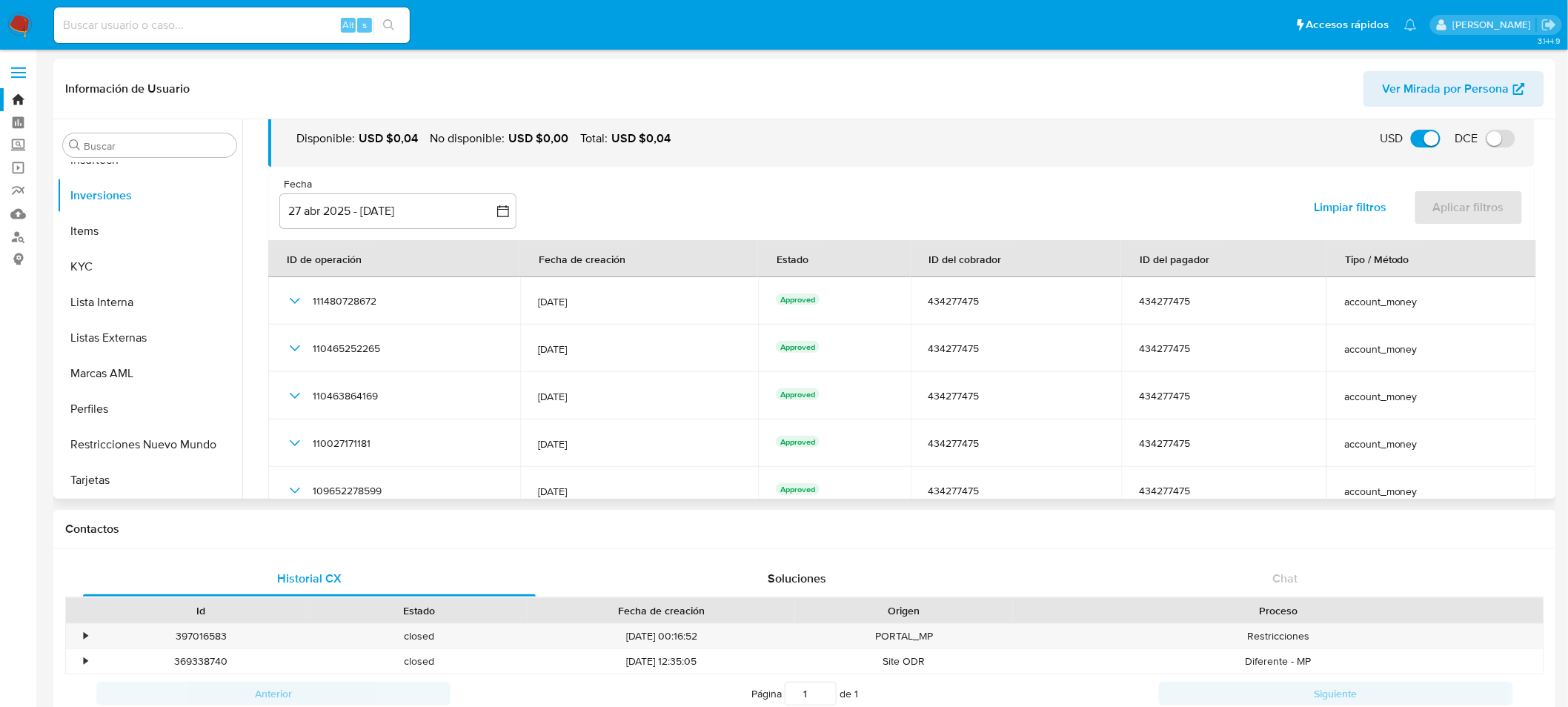 scroll, scrollTop: 0, scrollLeft: 0, axis: both 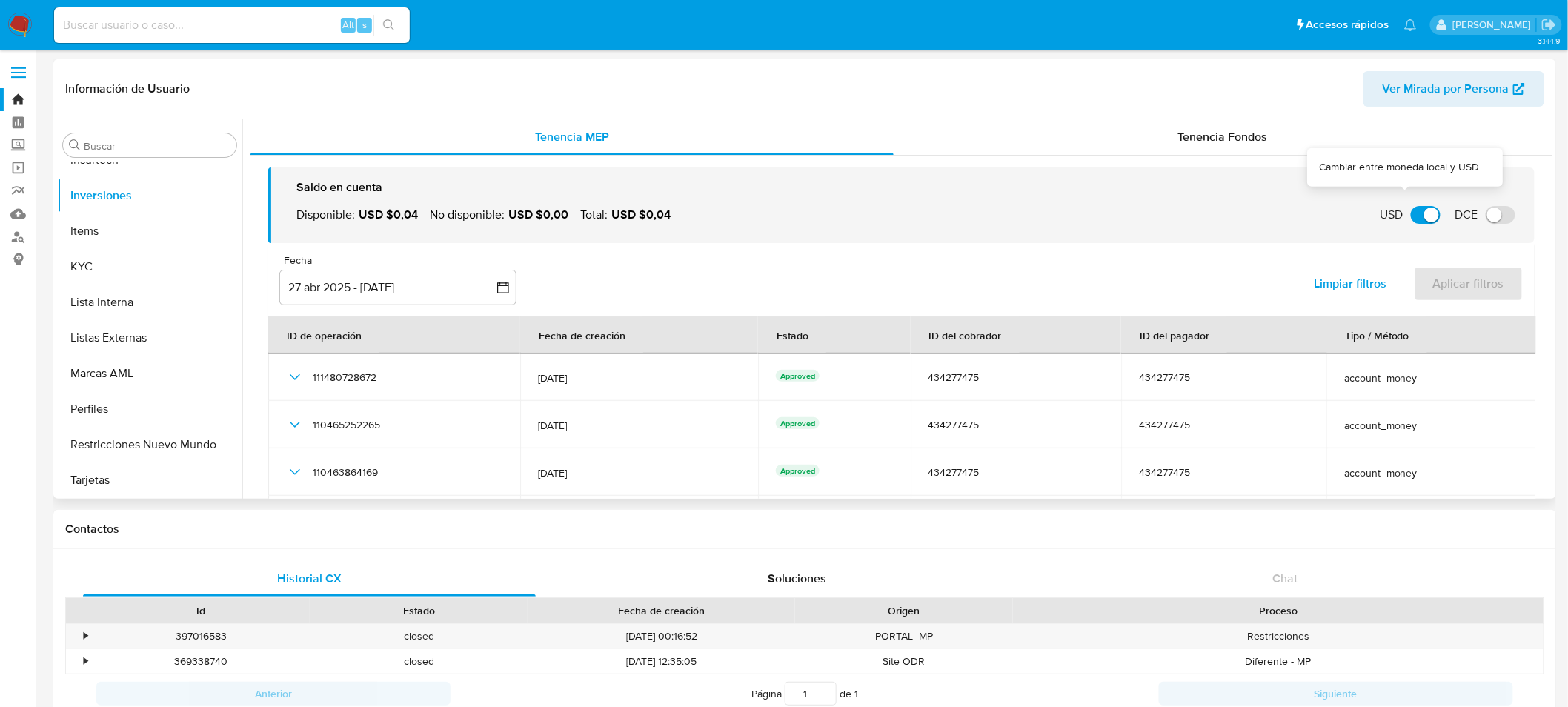 click on "USD" at bounding box center [1410, 215] 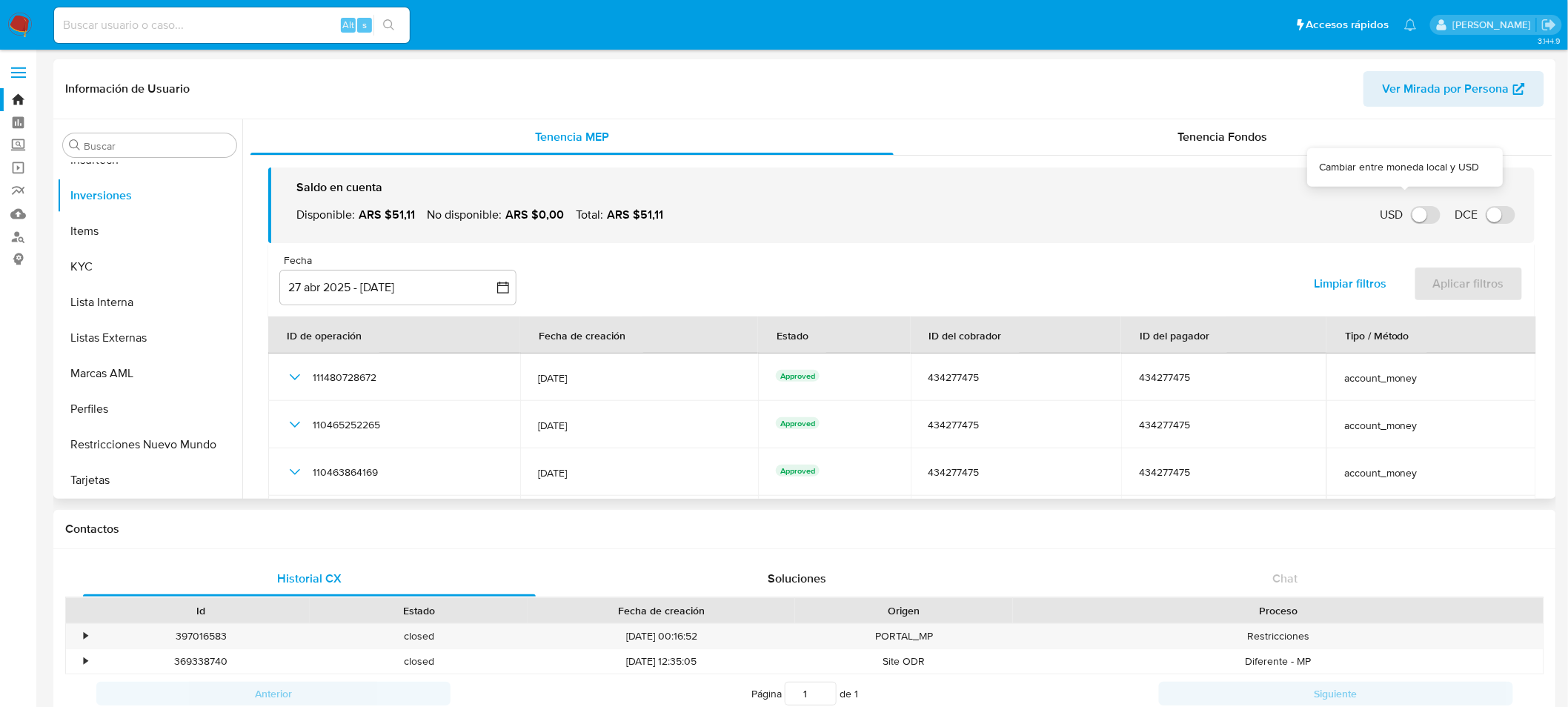 click on "USD" at bounding box center [1426, 215] 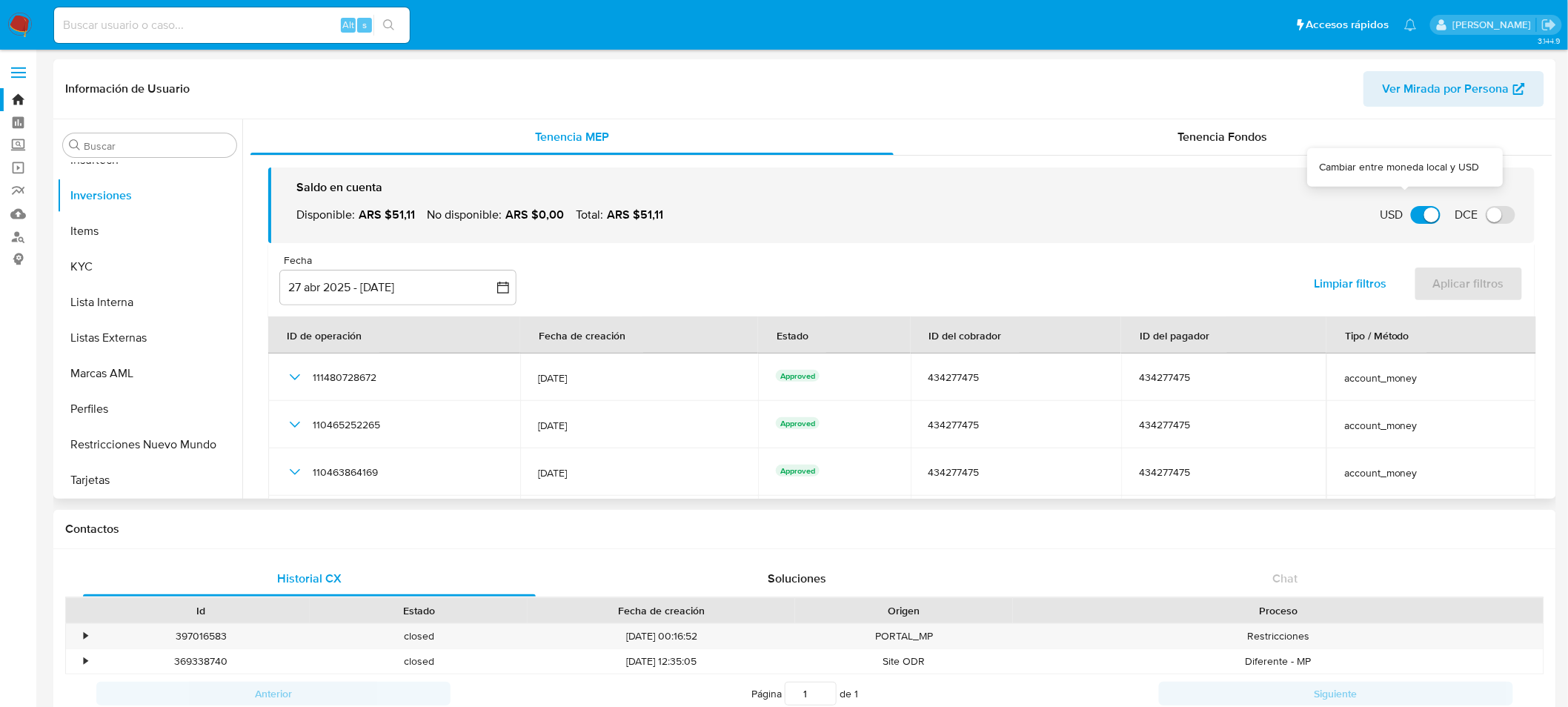 checkbox on "true" 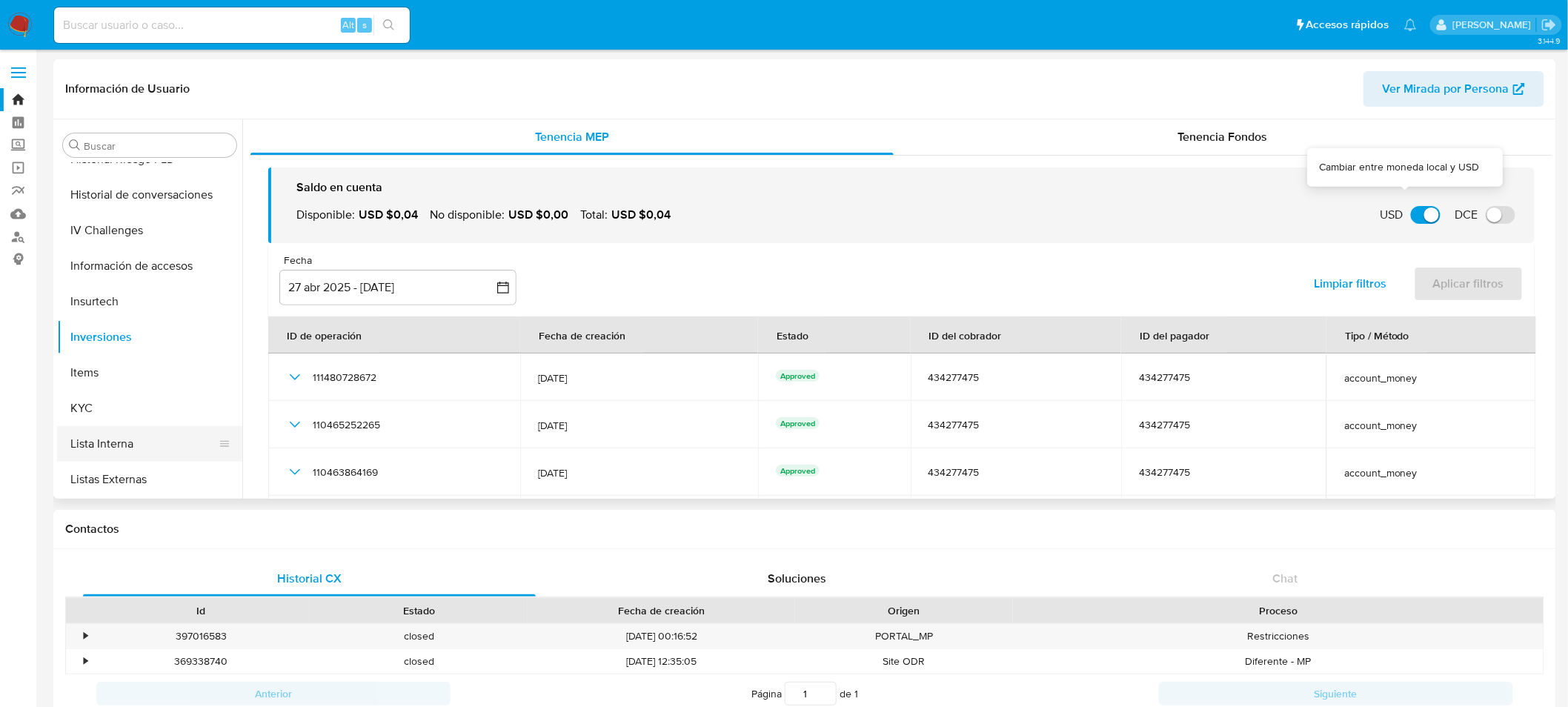 scroll, scrollTop: 414, scrollLeft: 0, axis: vertical 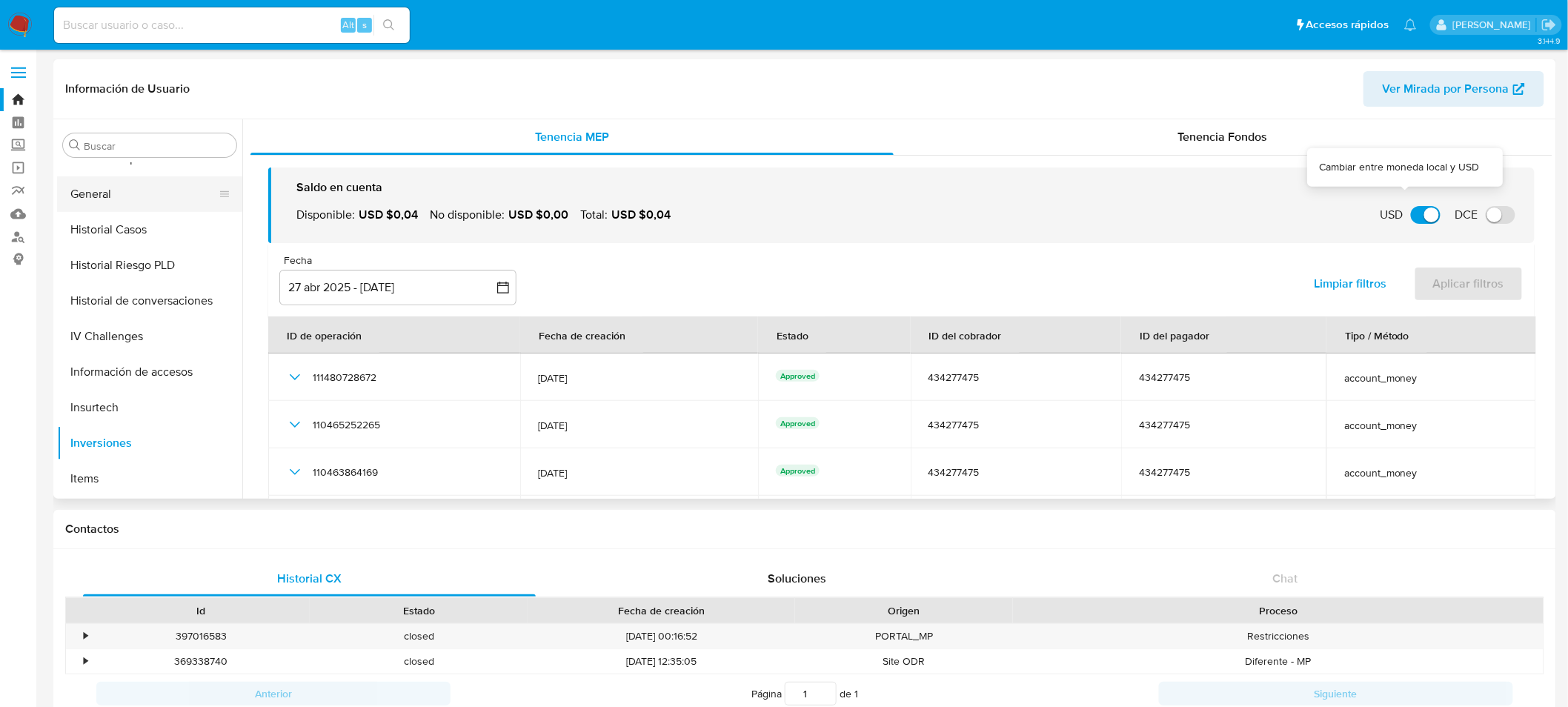 click on "General" at bounding box center (144, 194) 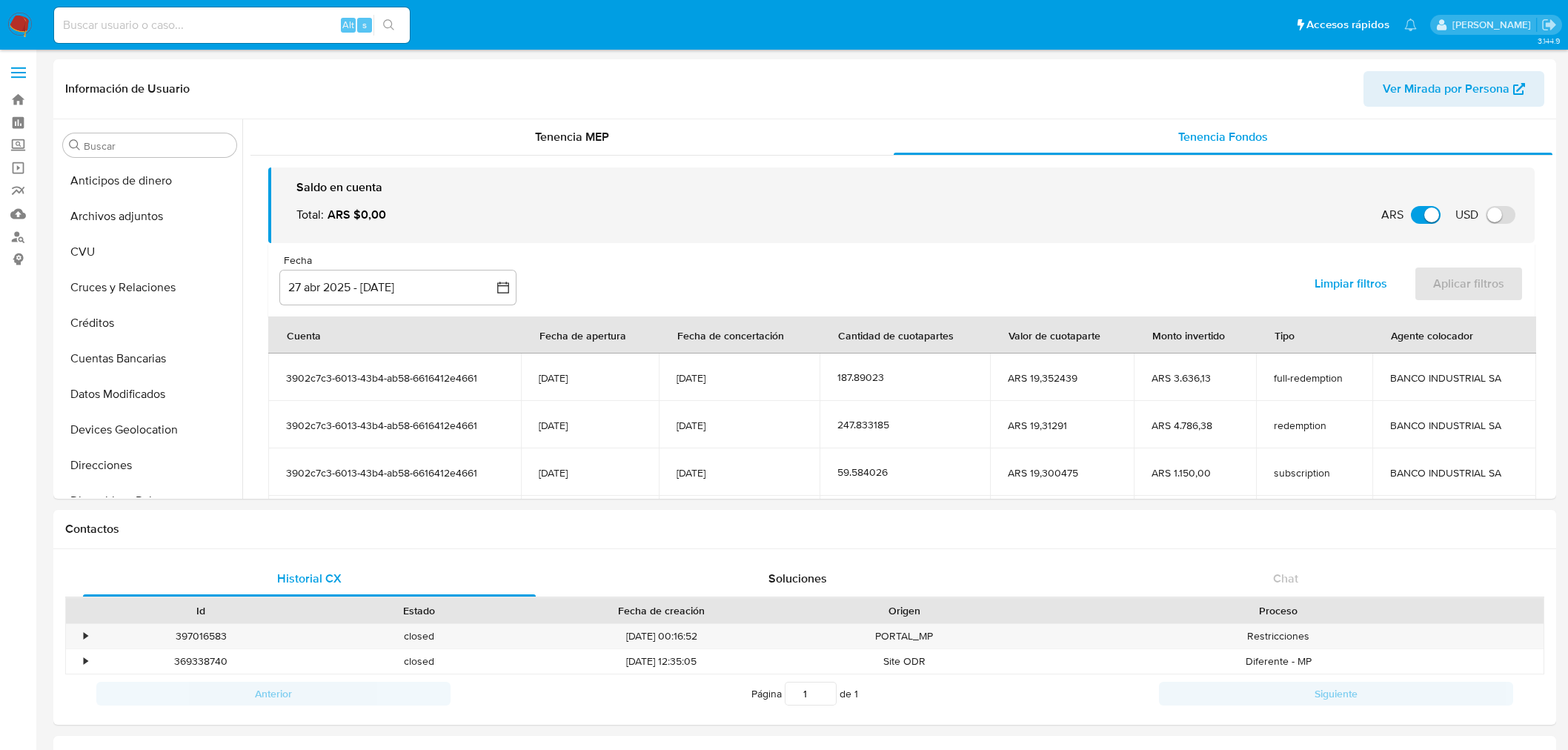 select on "10" 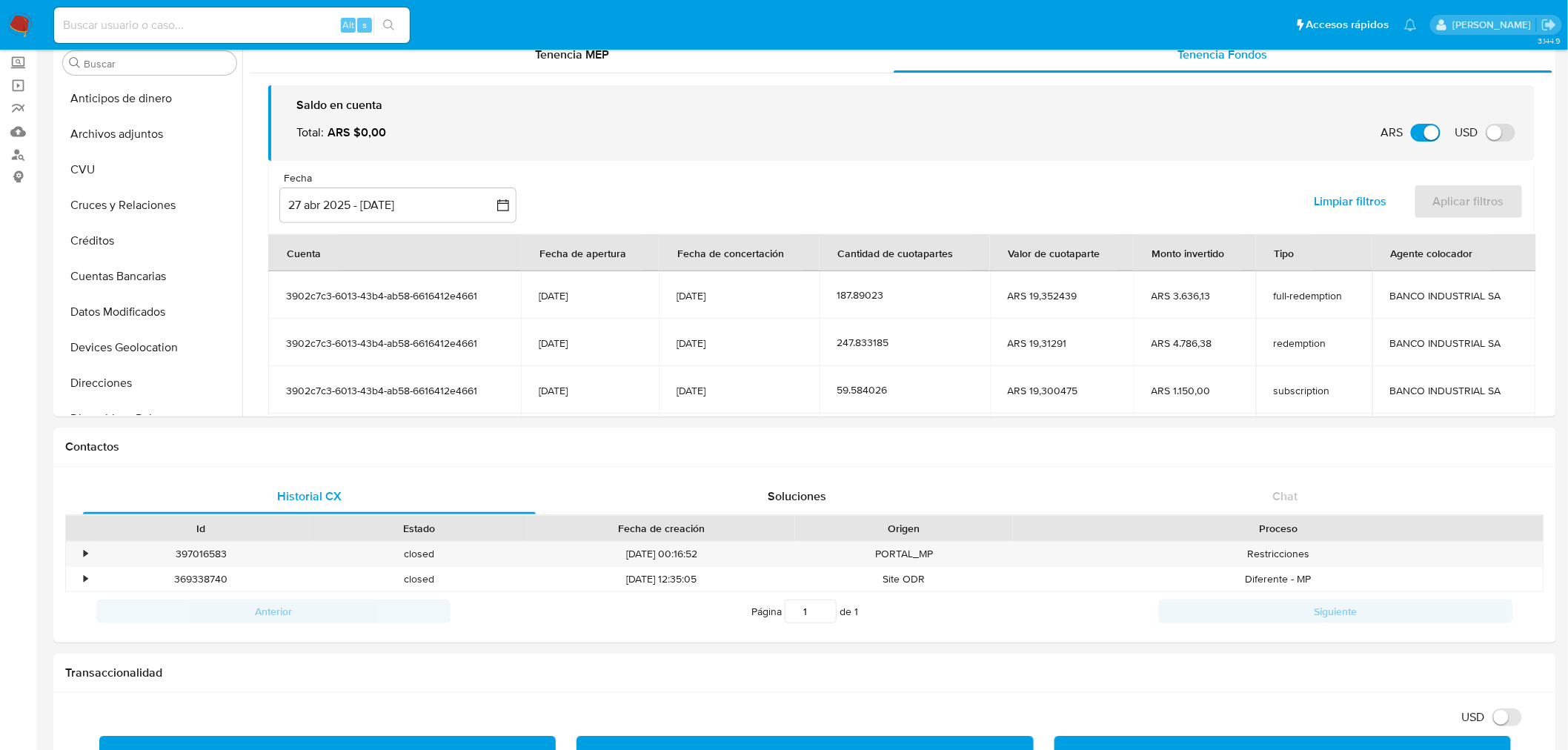 scroll, scrollTop: 497, scrollLeft: 0, axis: vertical 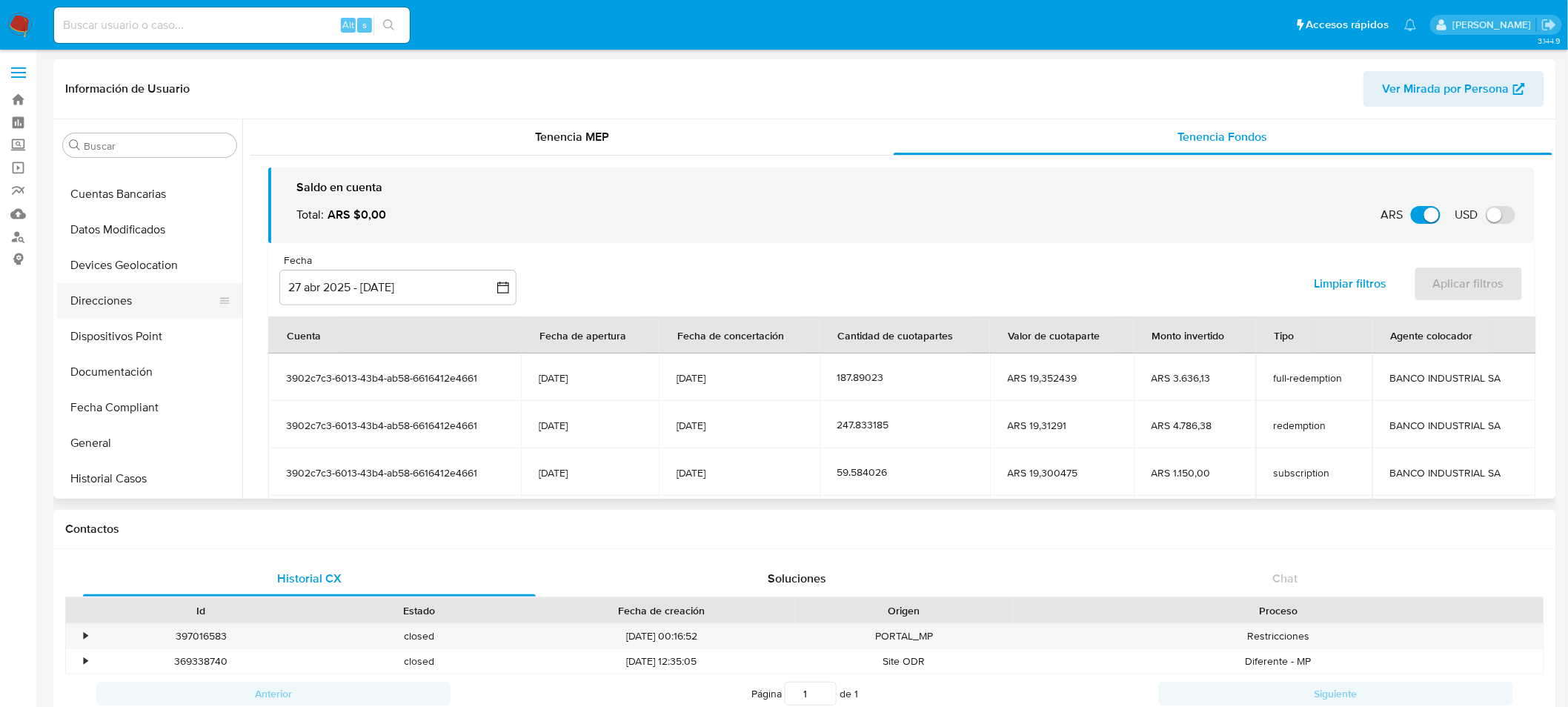 click on "Direcciones" at bounding box center [144, 301] 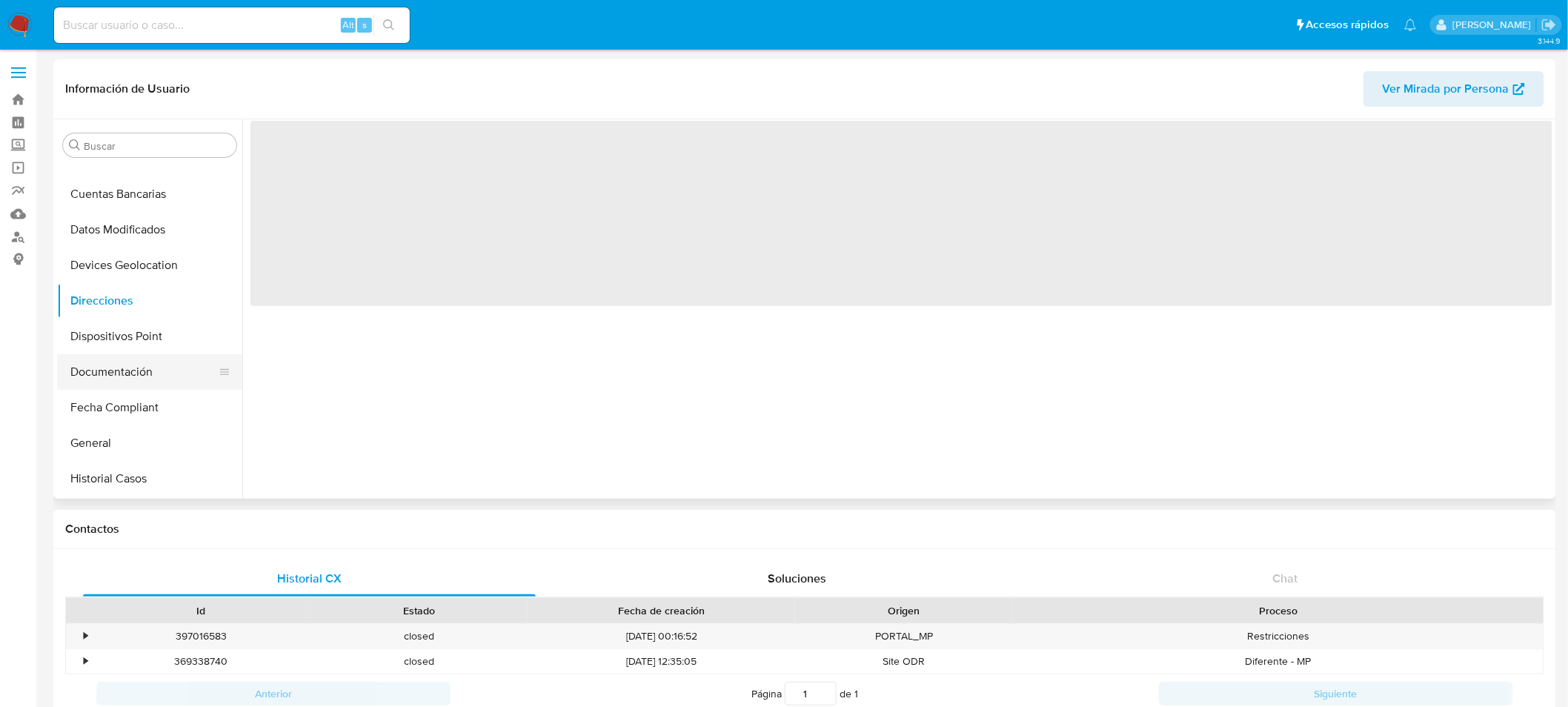 click on "Documentación" at bounding box center (144, 372) 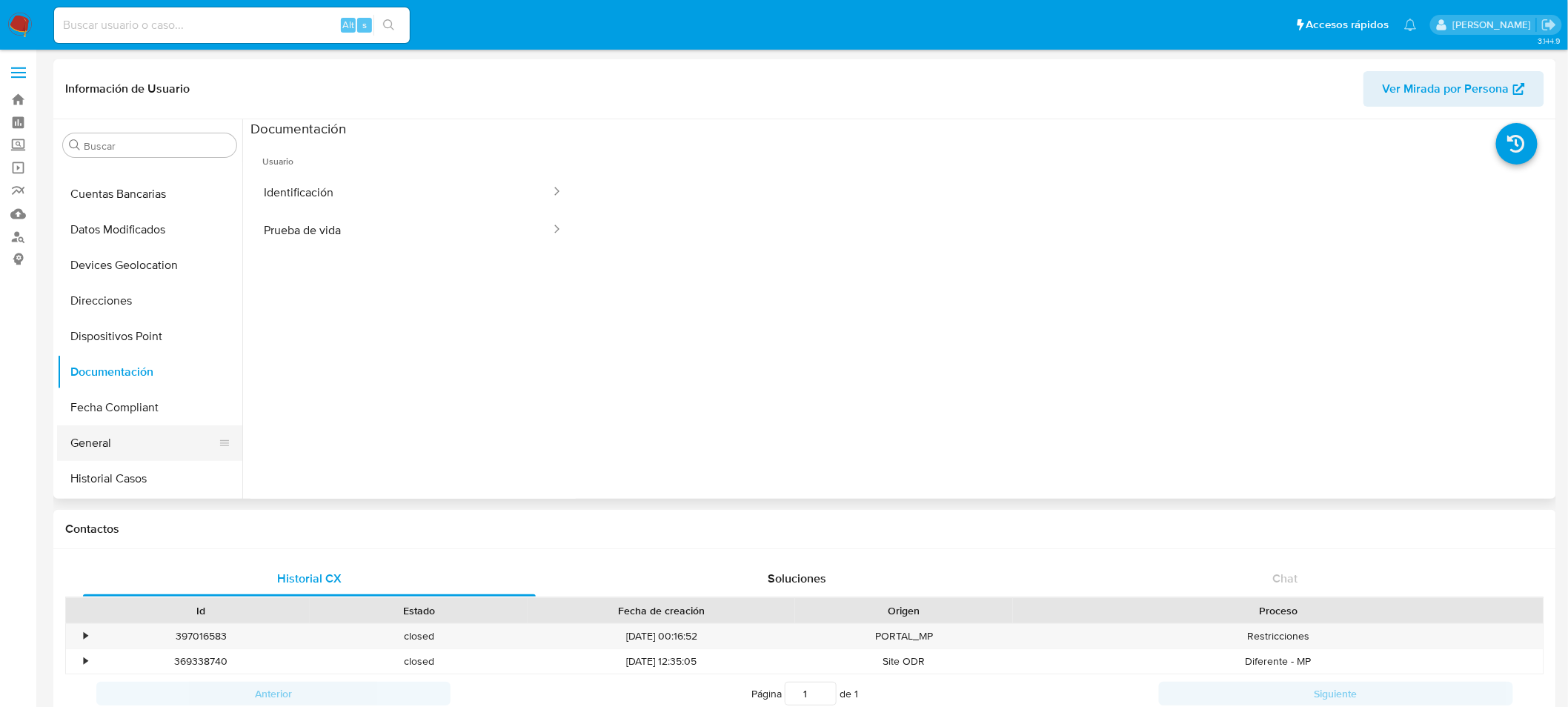 click on "General" at bounding box center [144, 443] 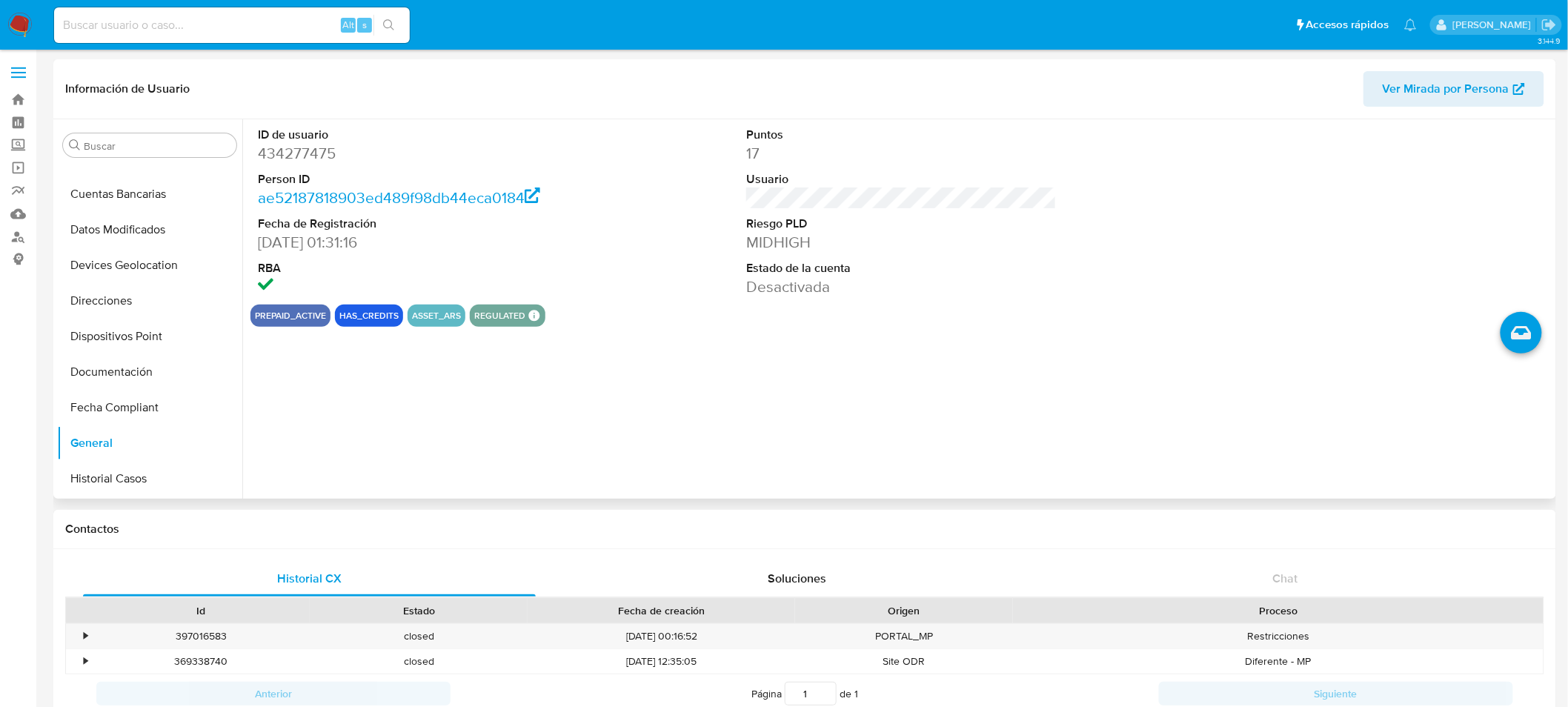 drag, startPoint x: 351, startPoint y: 313, endPoint x: 379, endPoint y: 315, distance: 28.071338 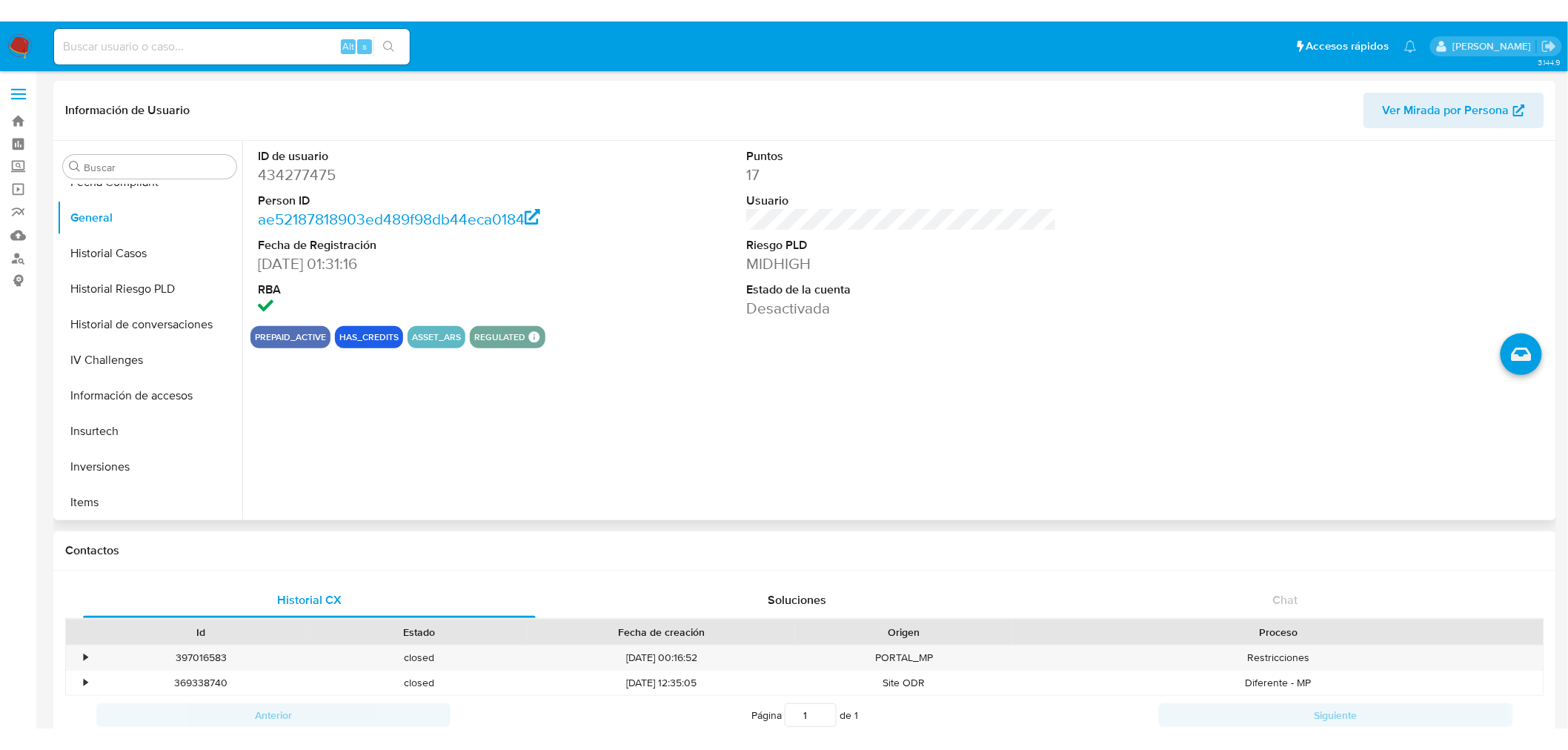 scroll, scrollTop: 411, scrollLeft: 0, axis: vertical 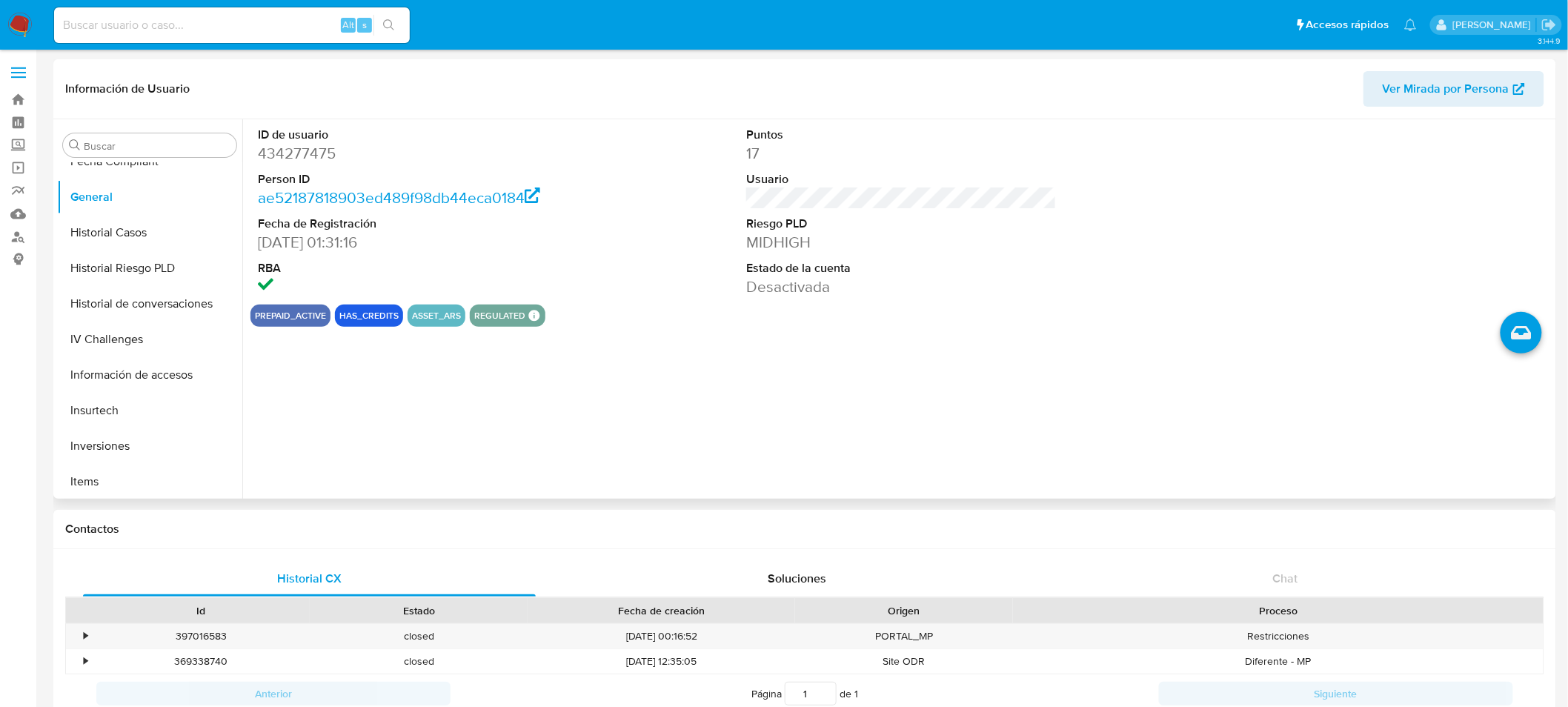 drag, startPoint x: 389, startPoint y: 312, endPoint x: 290, endPoint y: 307, distance: 99.12618 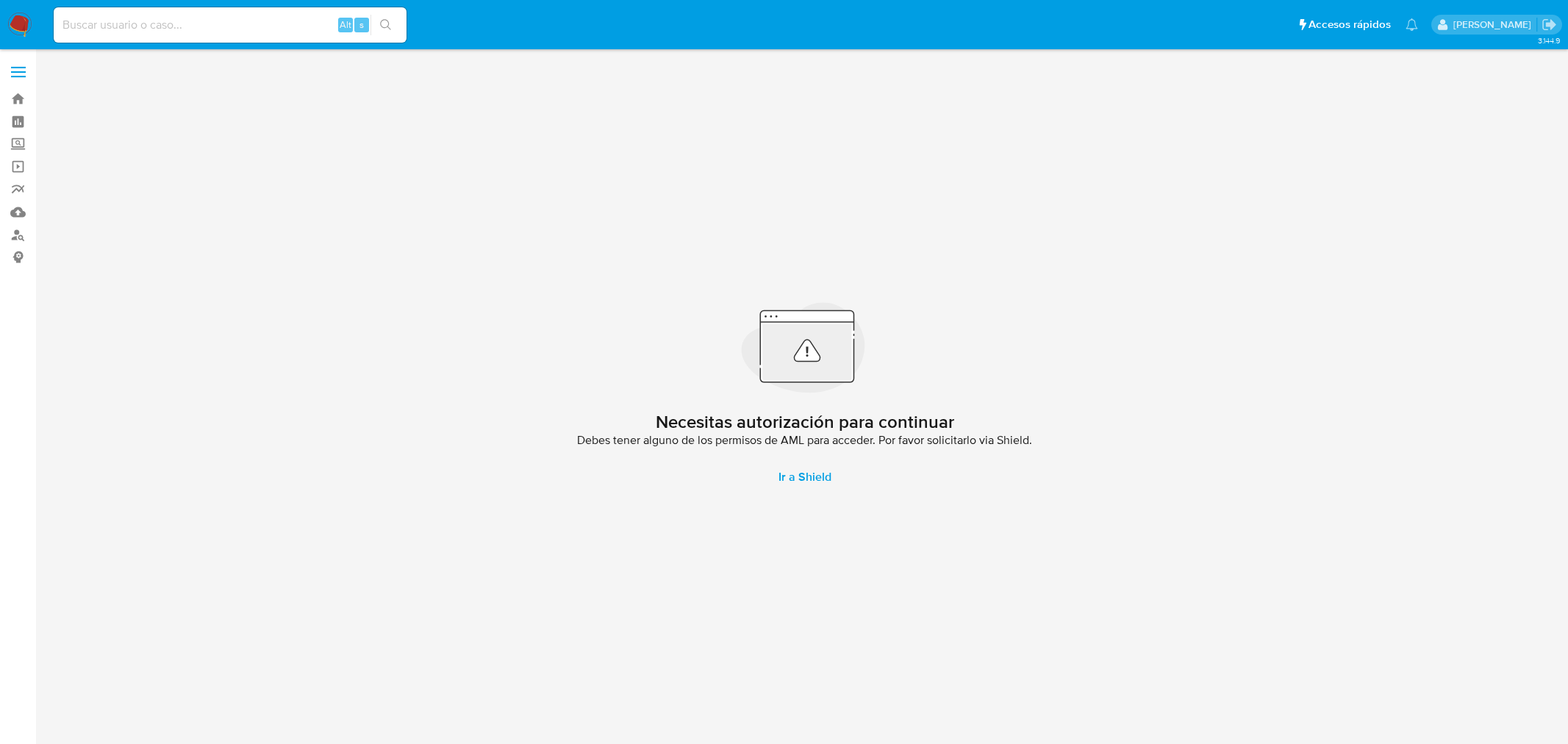 scroll, scrollTop: 0, scrollLeft: 0, axis: both 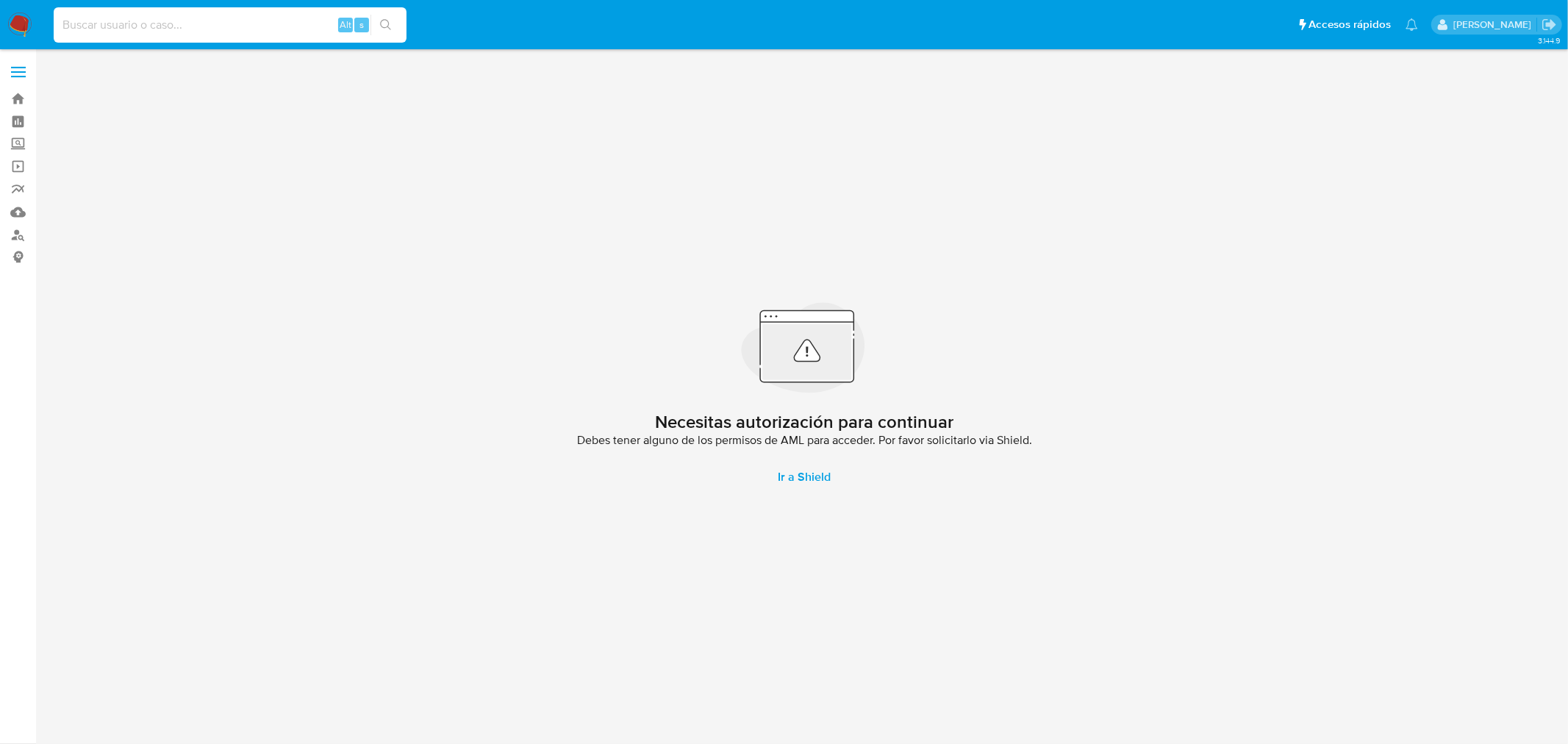 click at bounding box center (230, 25) 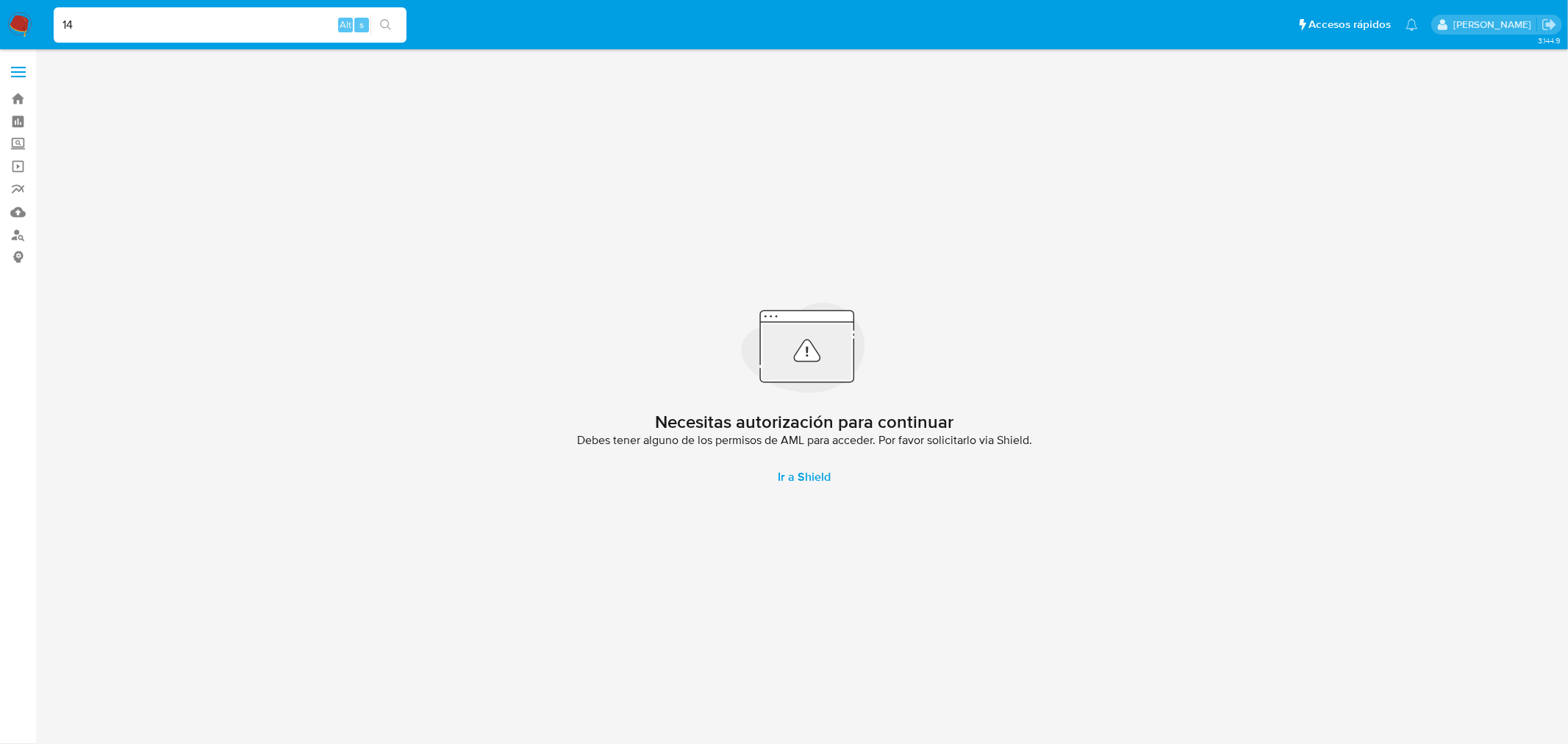 type on "1" 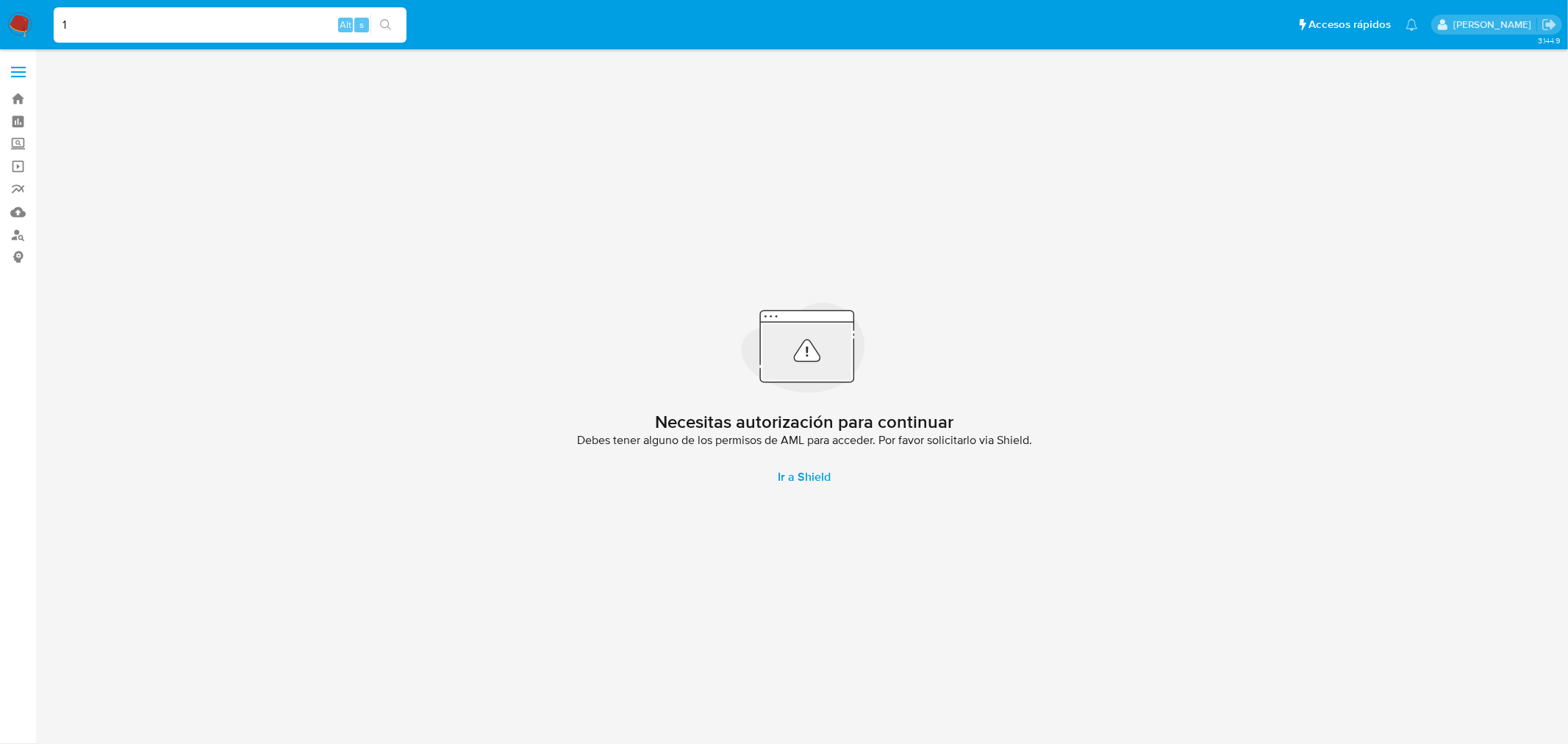 type 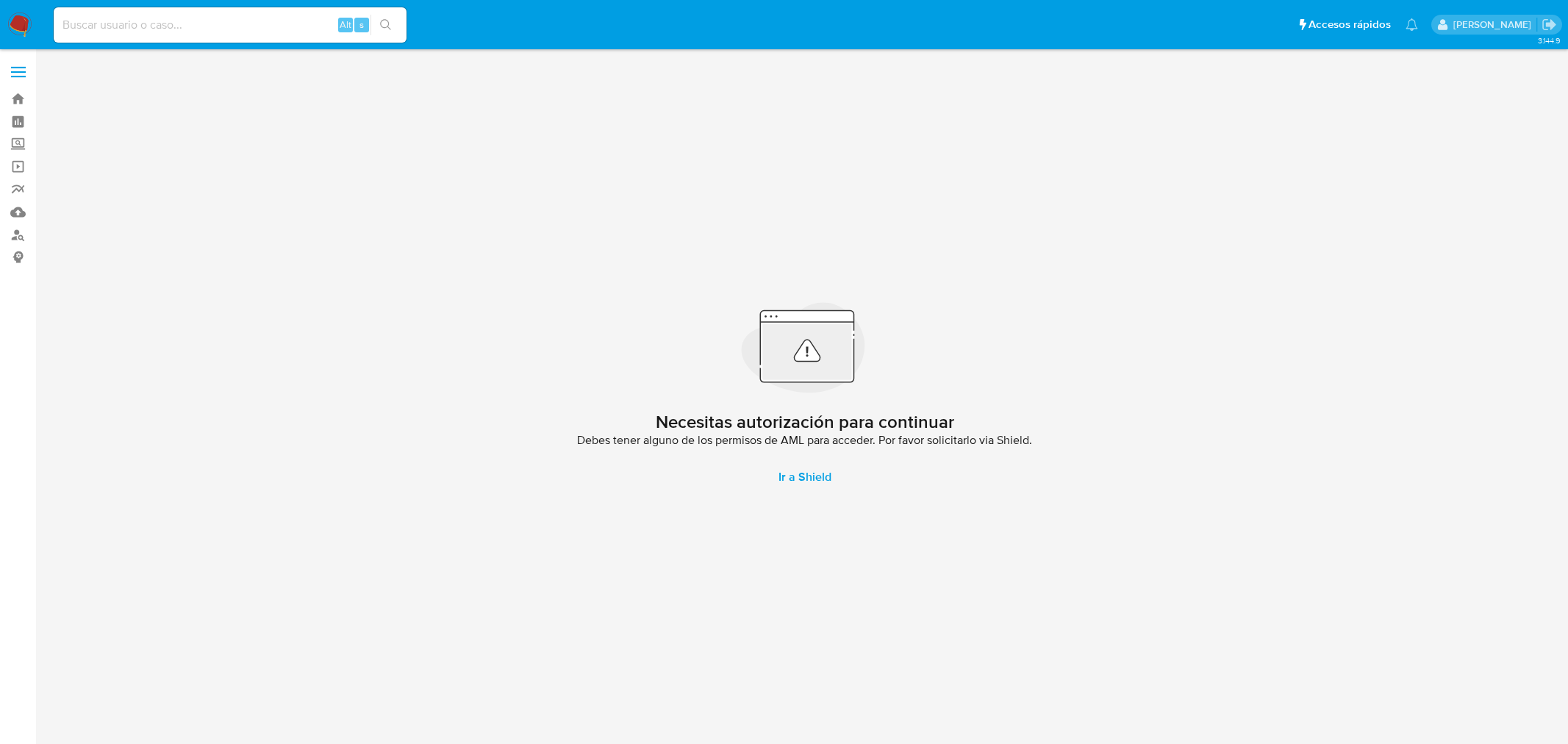 scroll, scrollTop: 0, scrollLeft: 0, axis: both 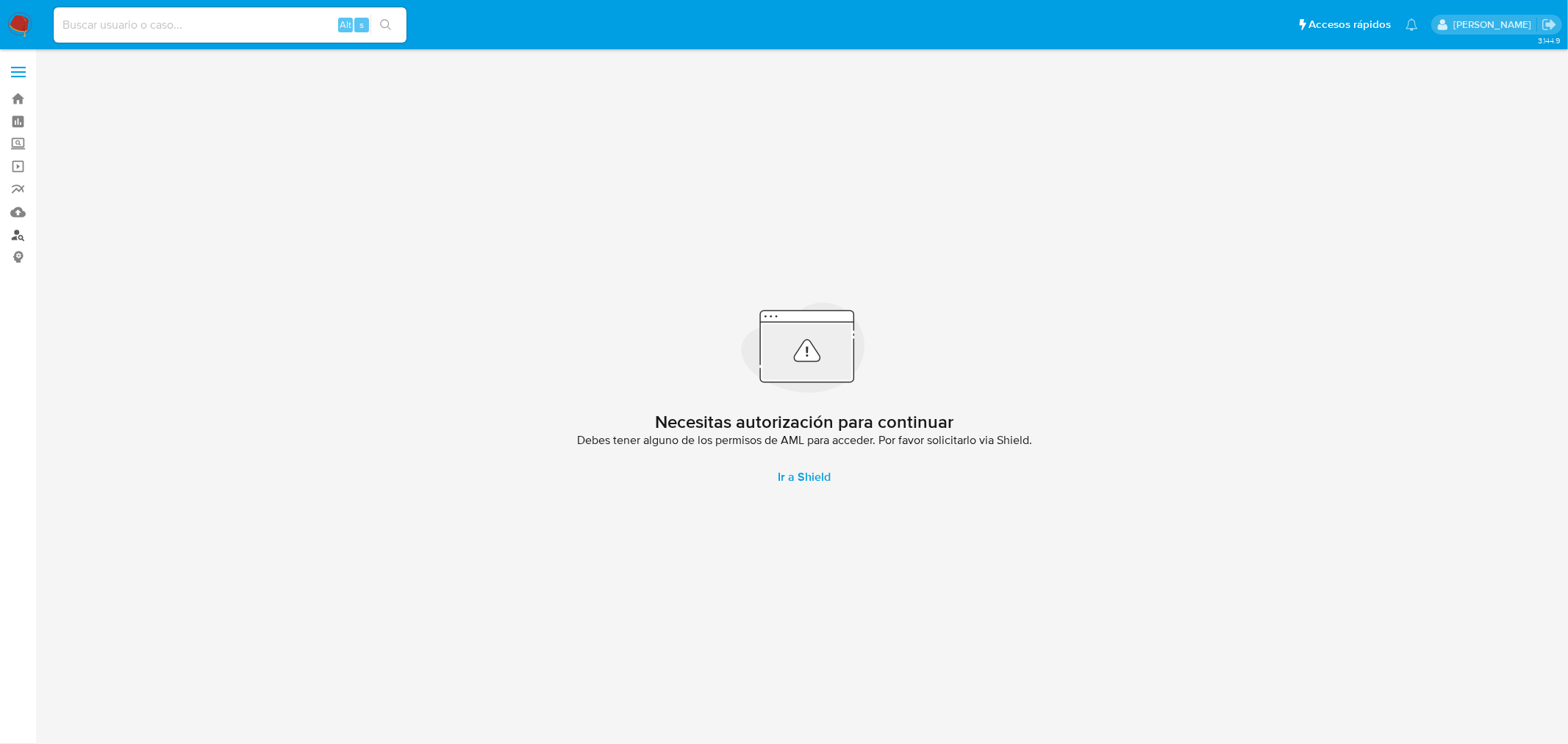 click on "Buscador de personas" at bounding box center [87, 235] 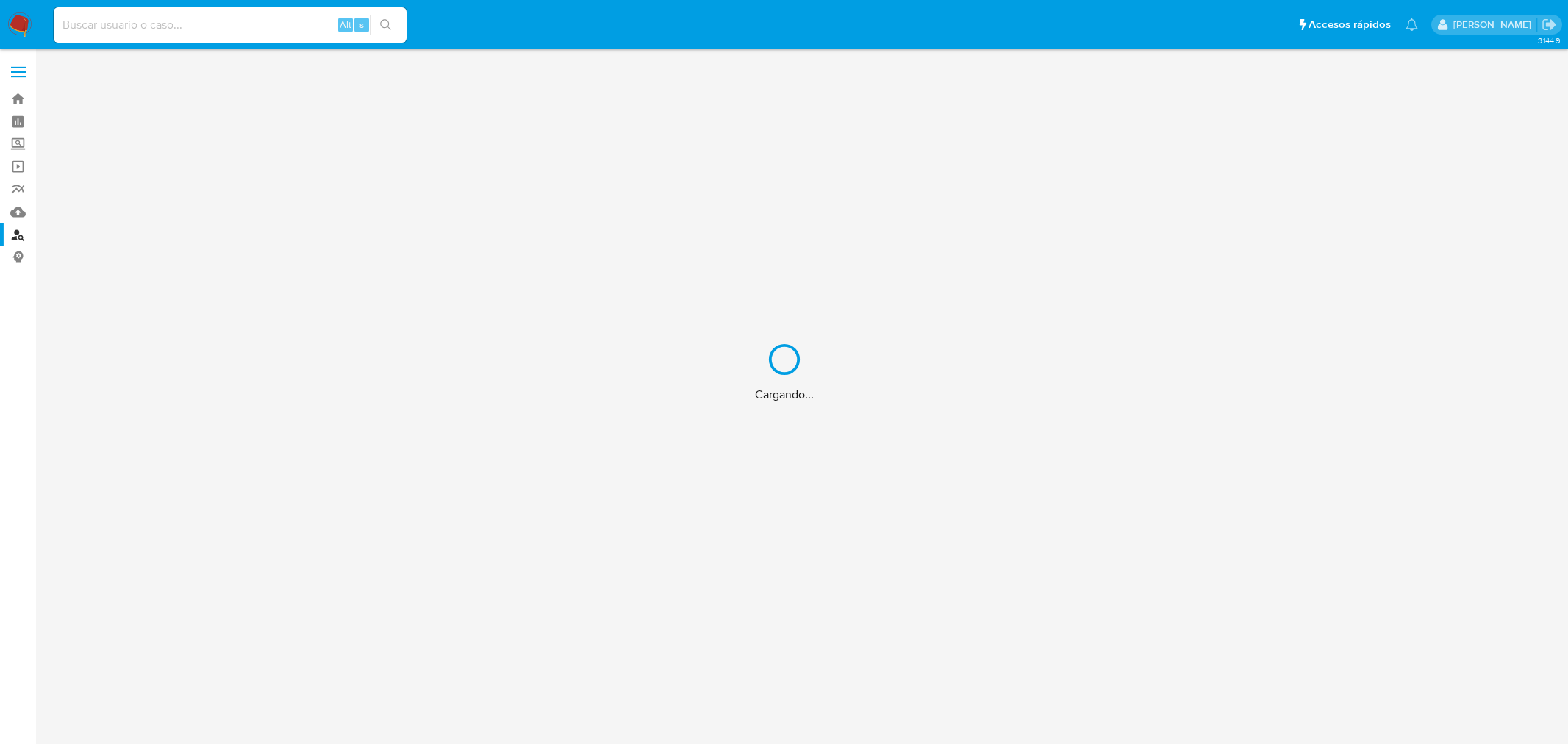 scroll, scrollTop: 0, scrollLeft: 0, axis: both 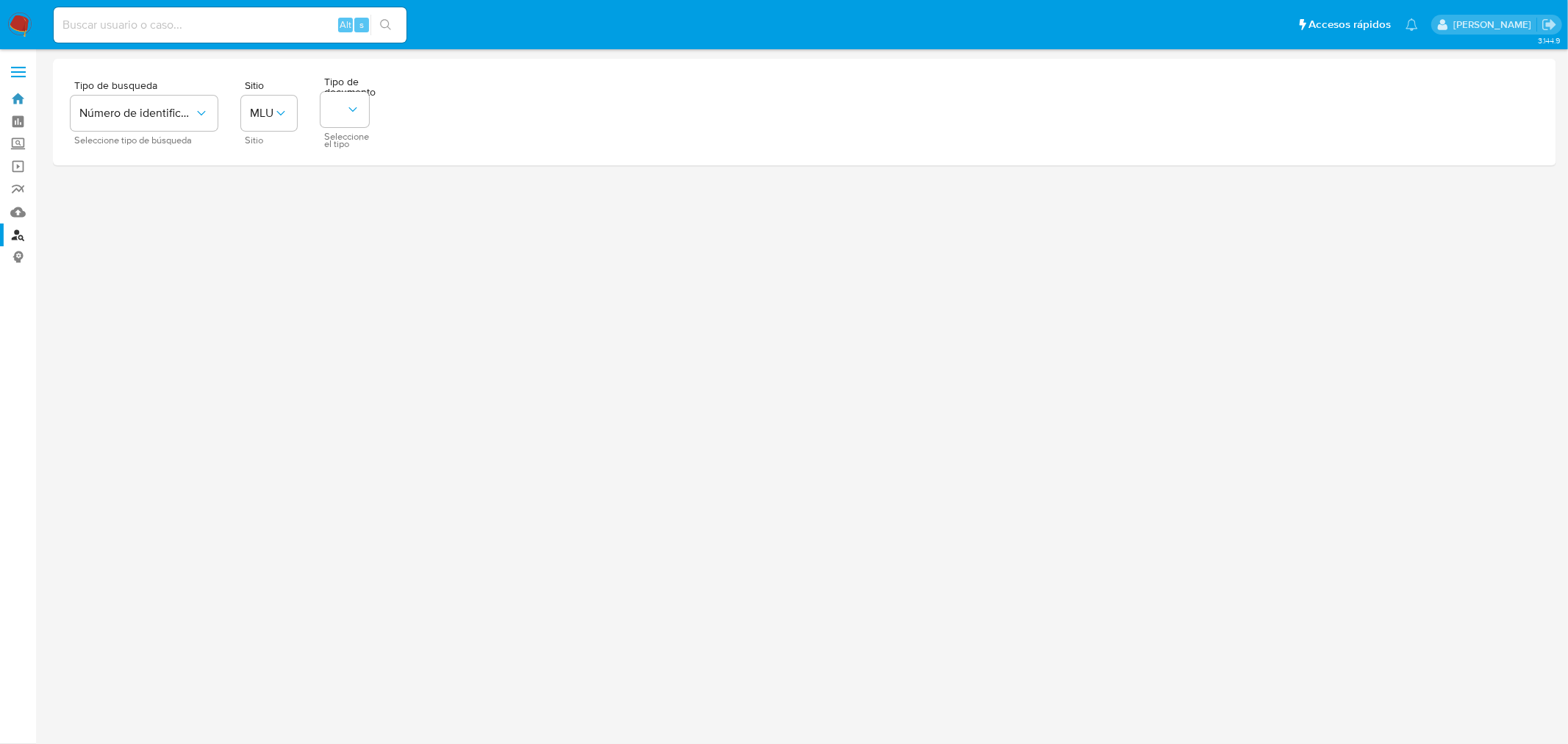 click on "Bandeja" at bounding box center (87, 99) 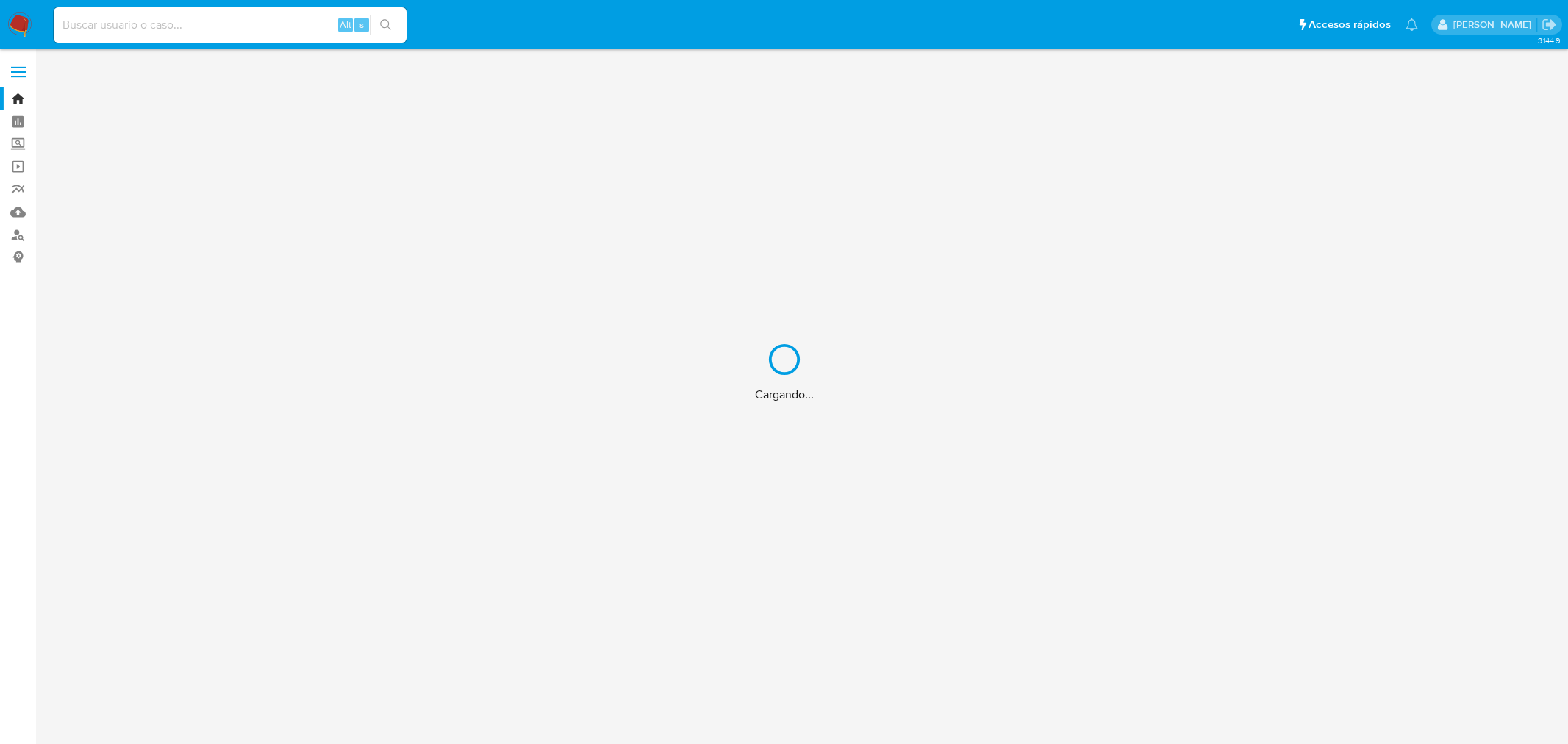 scroll, scrollTop: 0, scrollLeft: 0, axis: both 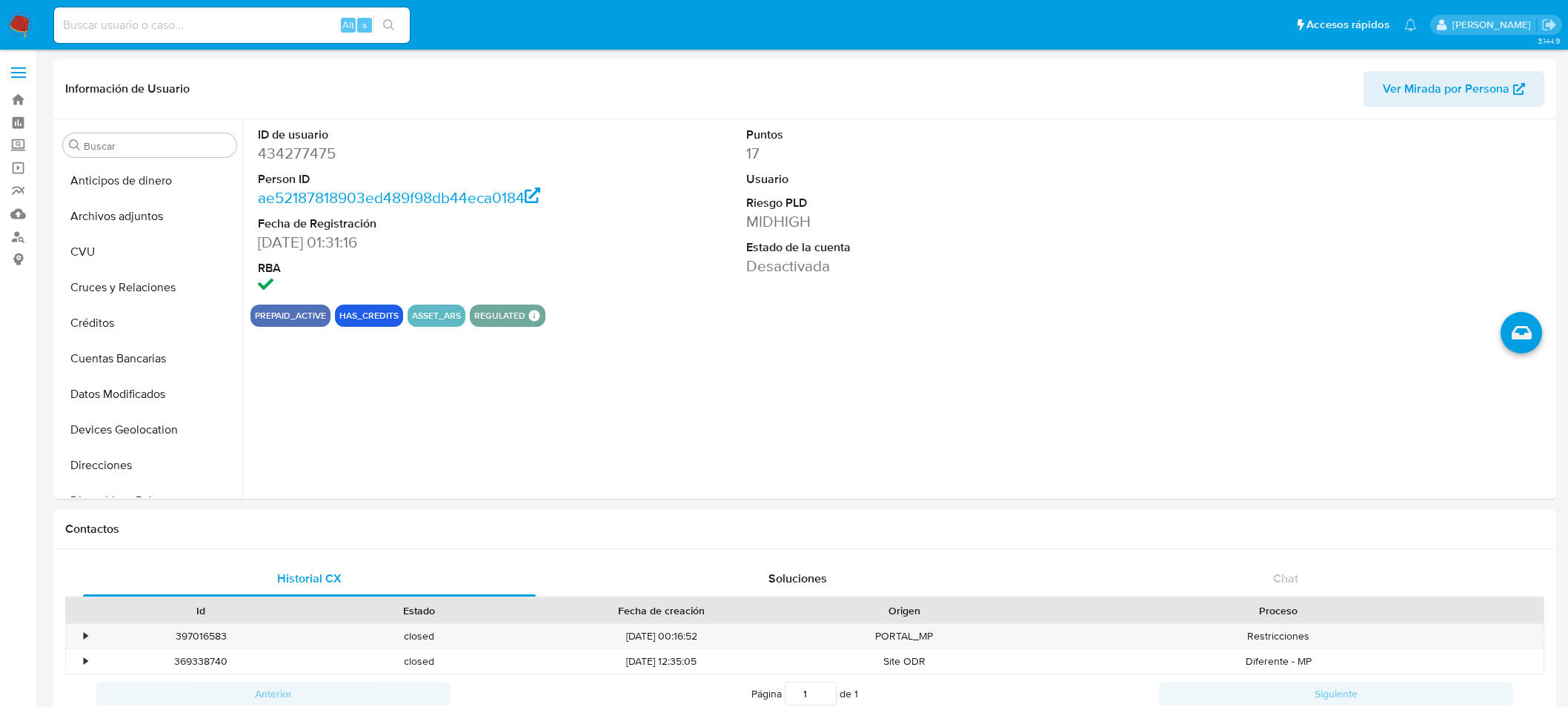 select on "10" 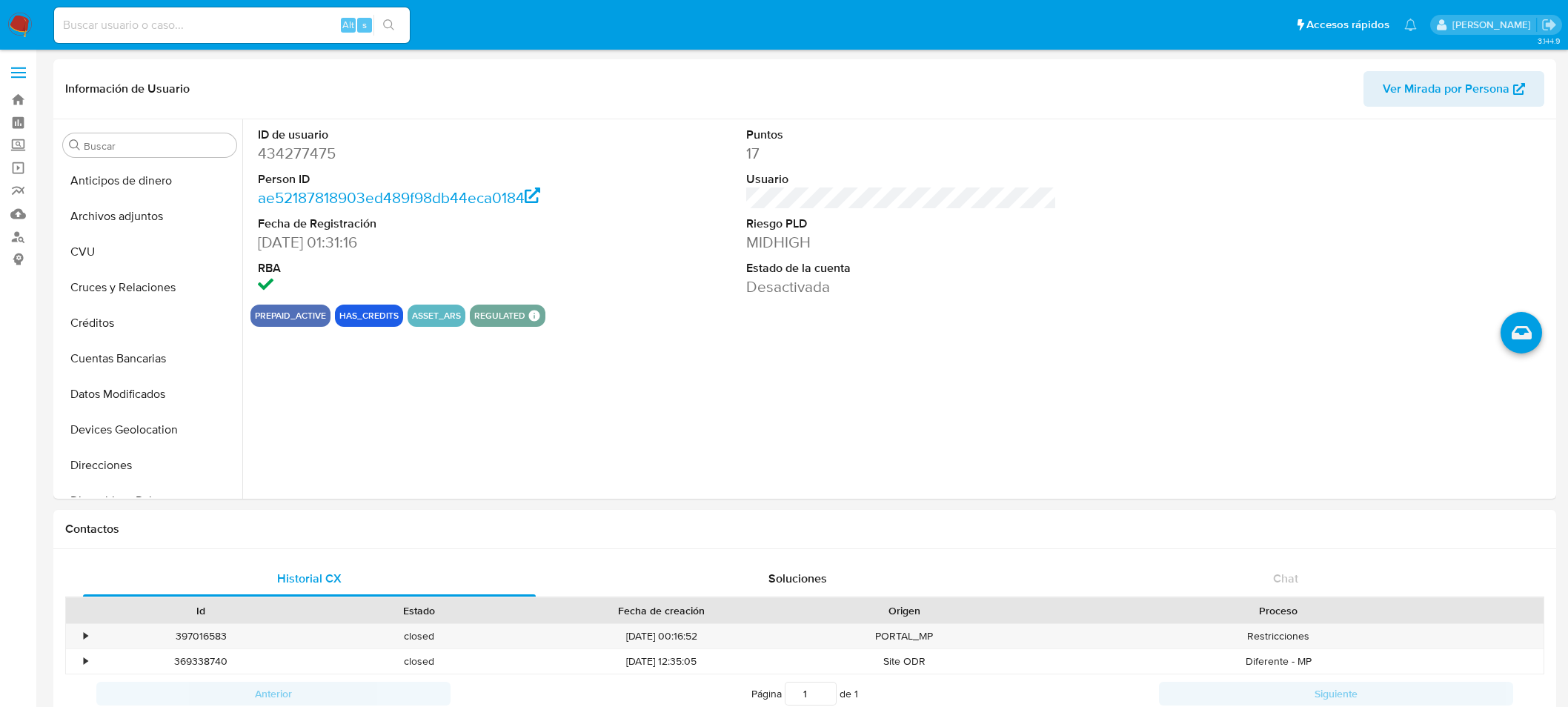 scroll, scrollTop: 0, scrollLeft: 0, axis: both 